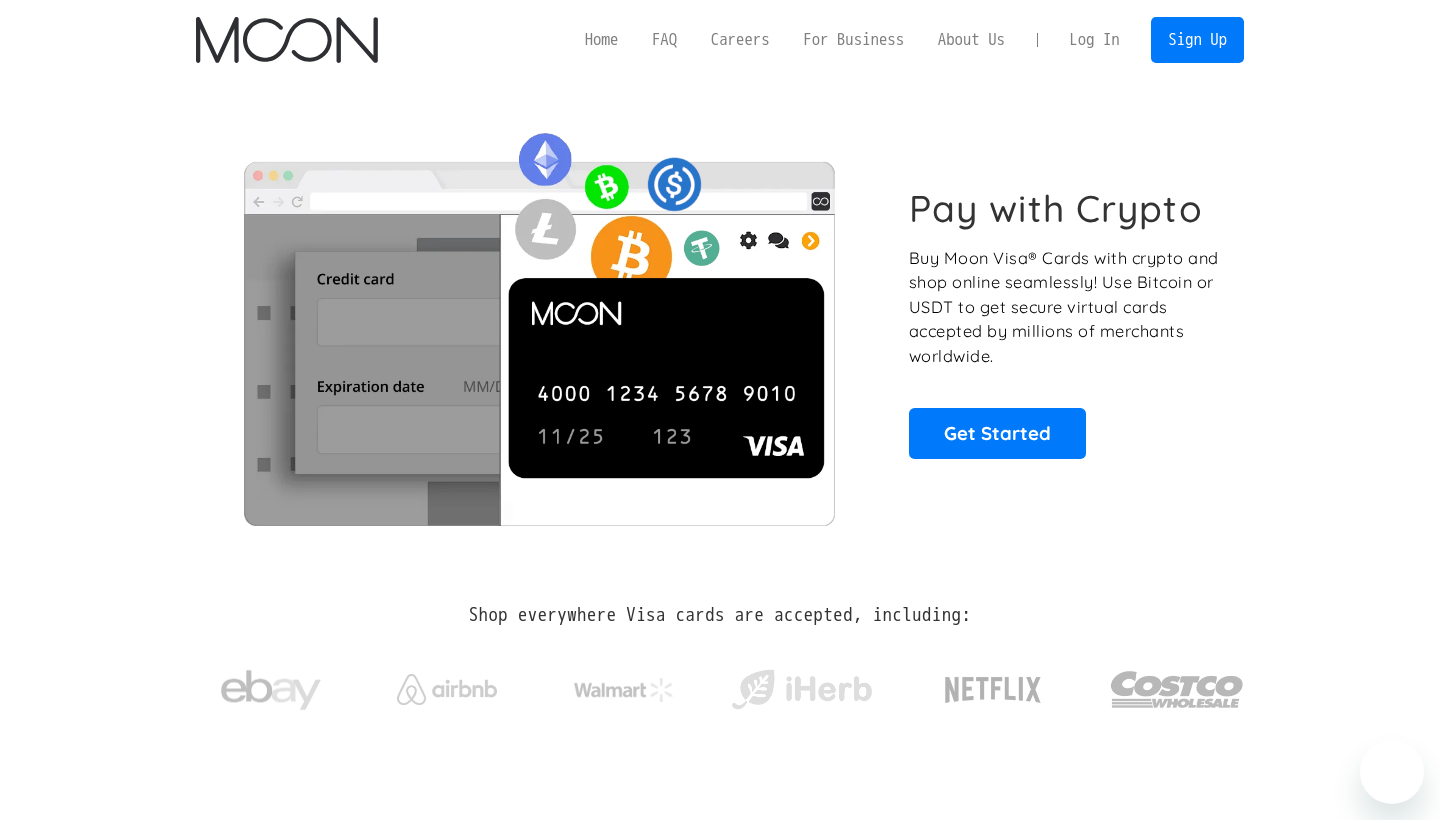 scroll, scrollTop: 0, scrollLeft: 0, axis: both 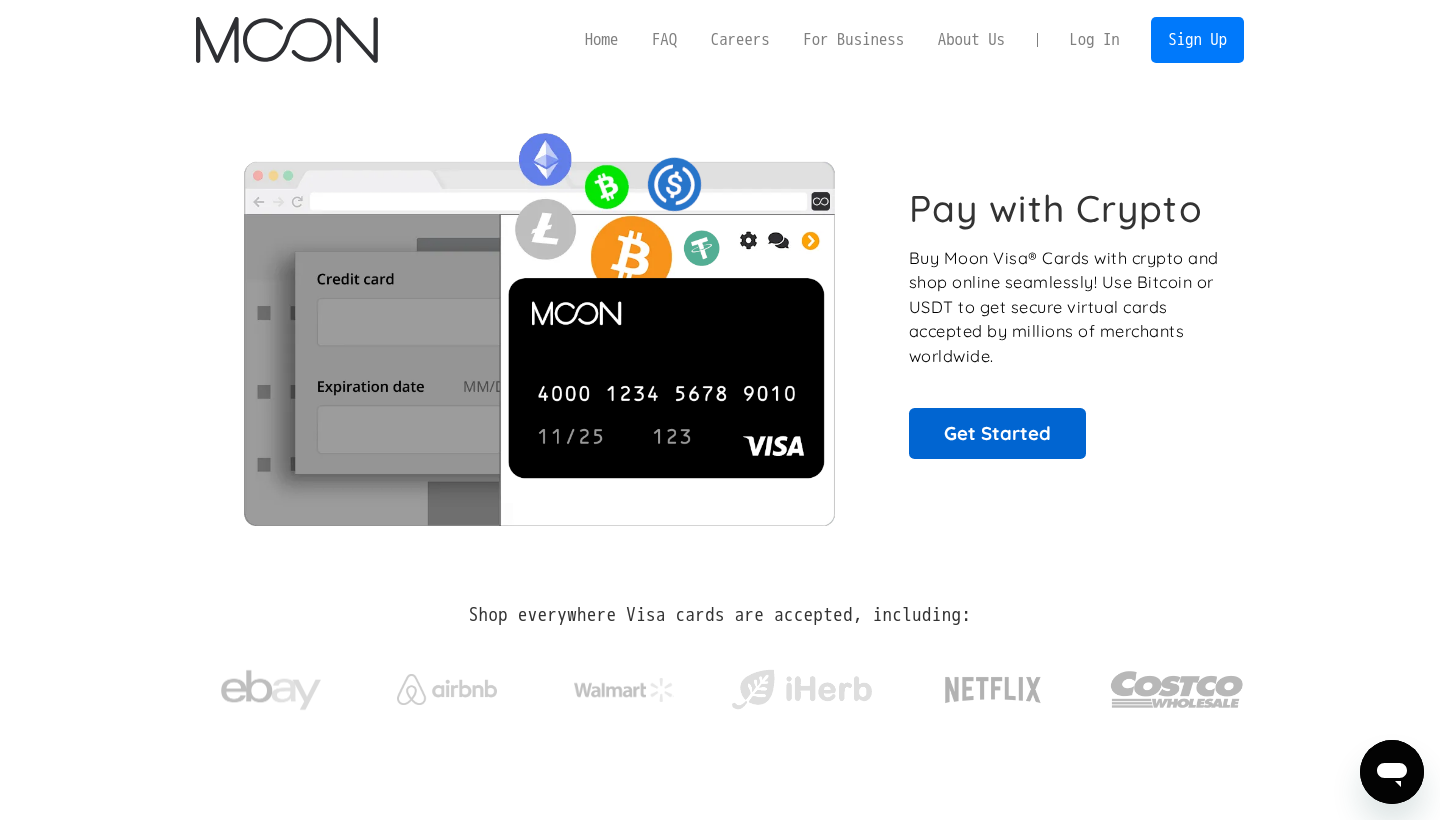 click on "Get Started" at bounding box center (997, 433) 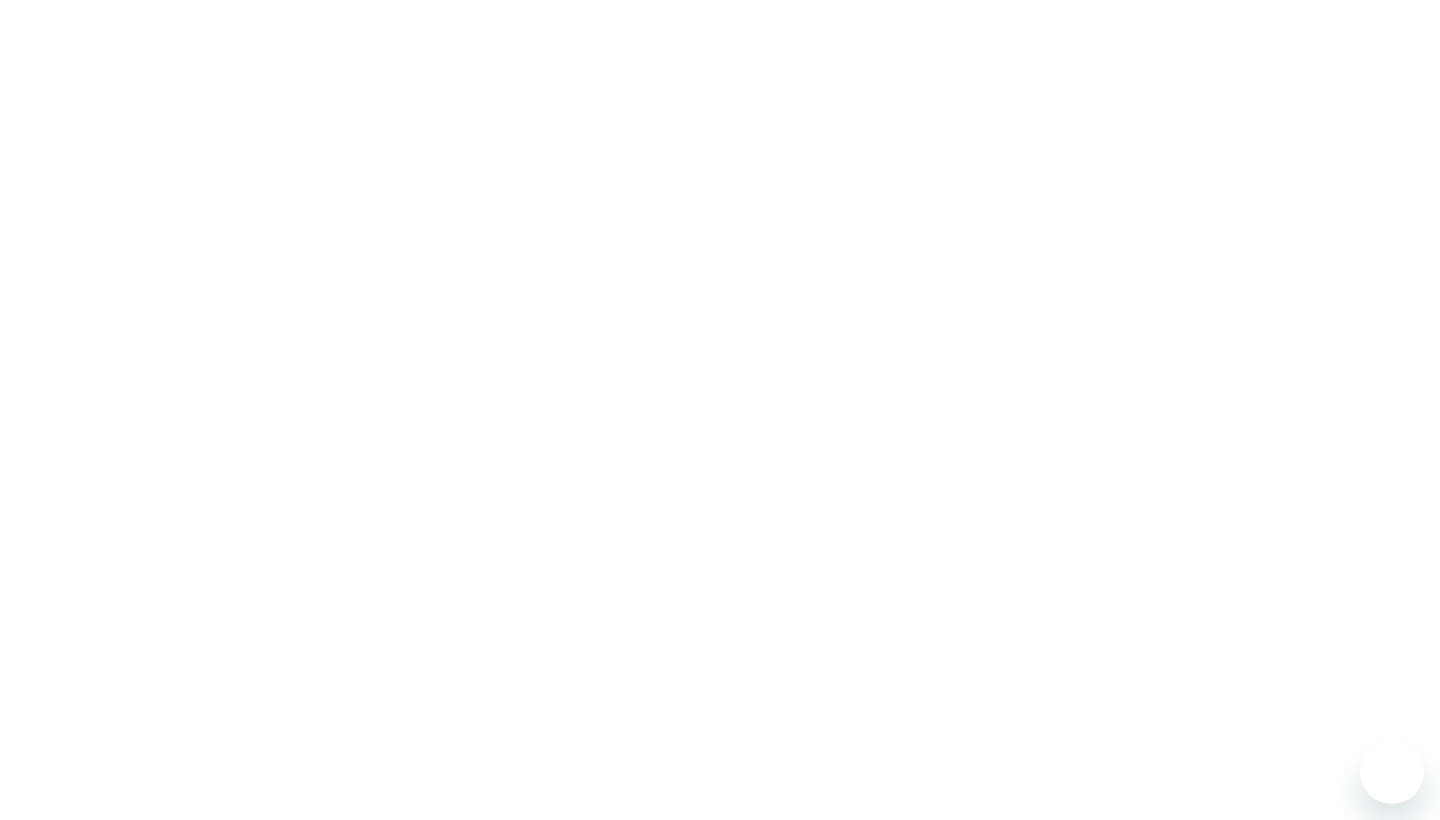 scroll, scrollTop: 0, scrollLeft: 0, axis: both 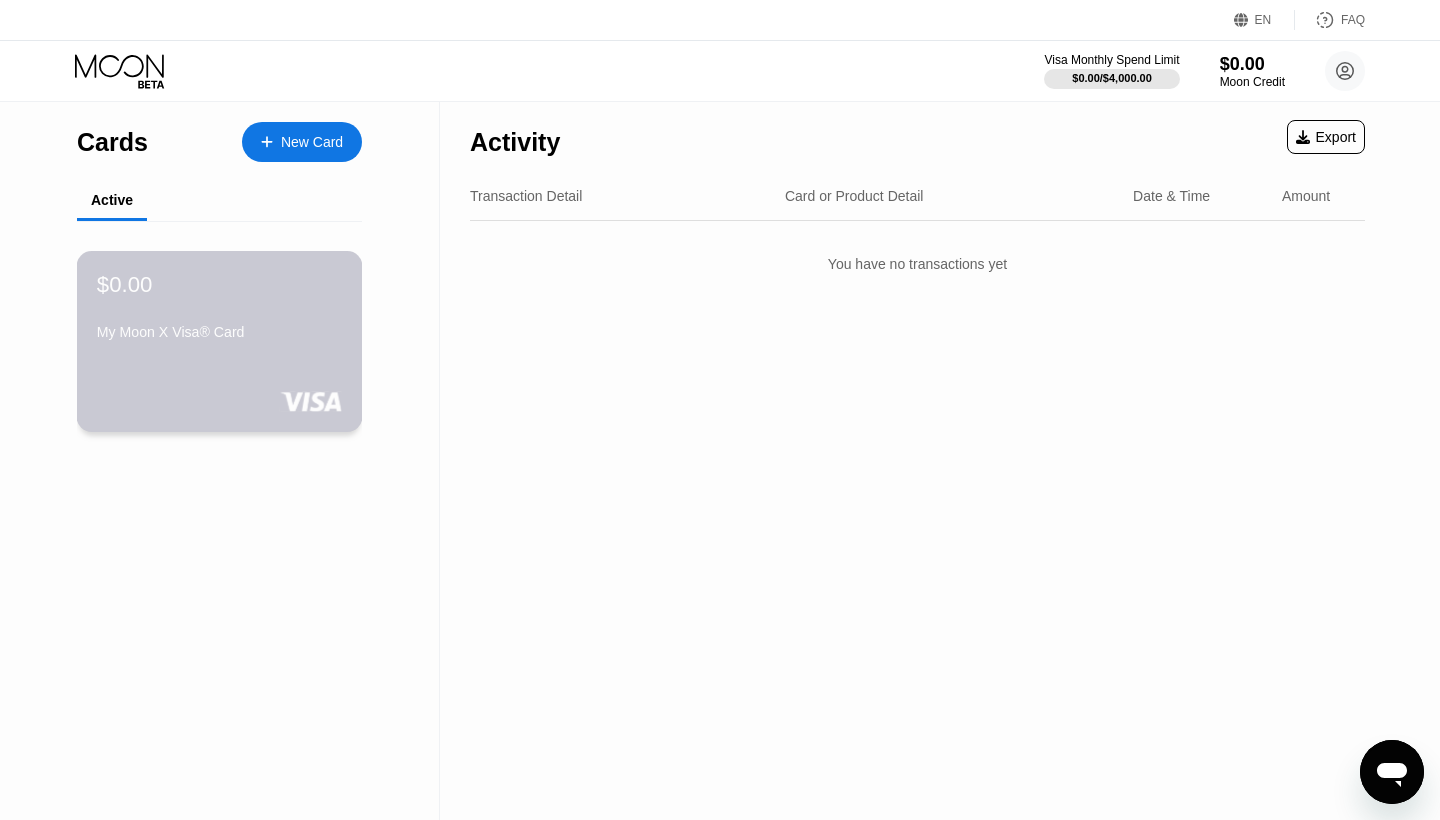 click on "My Moon X Visa® Card" at bounding box center [219, 332] 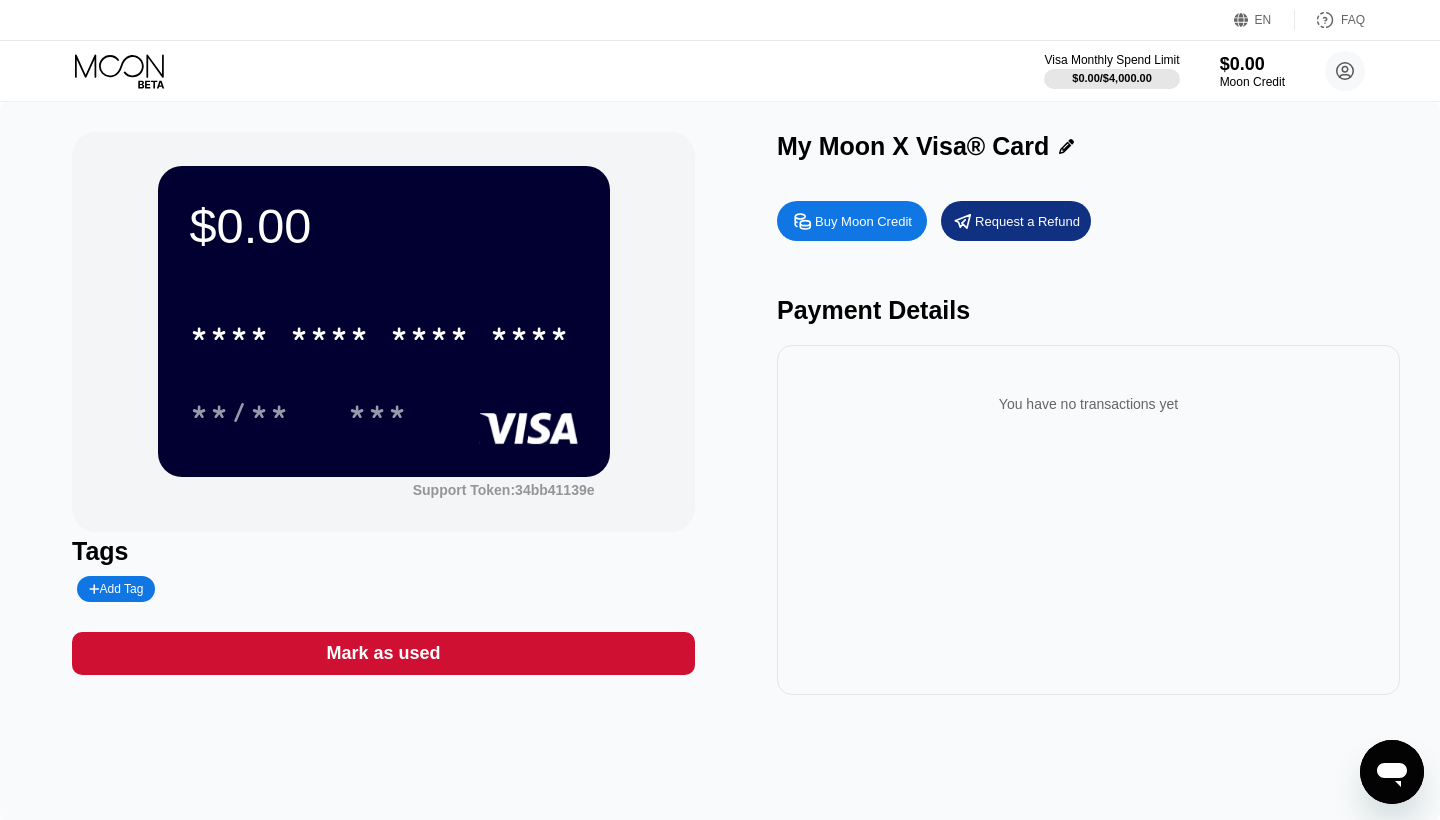 scroll, scrollTop: 0, scrollLeft: 0, axis: both 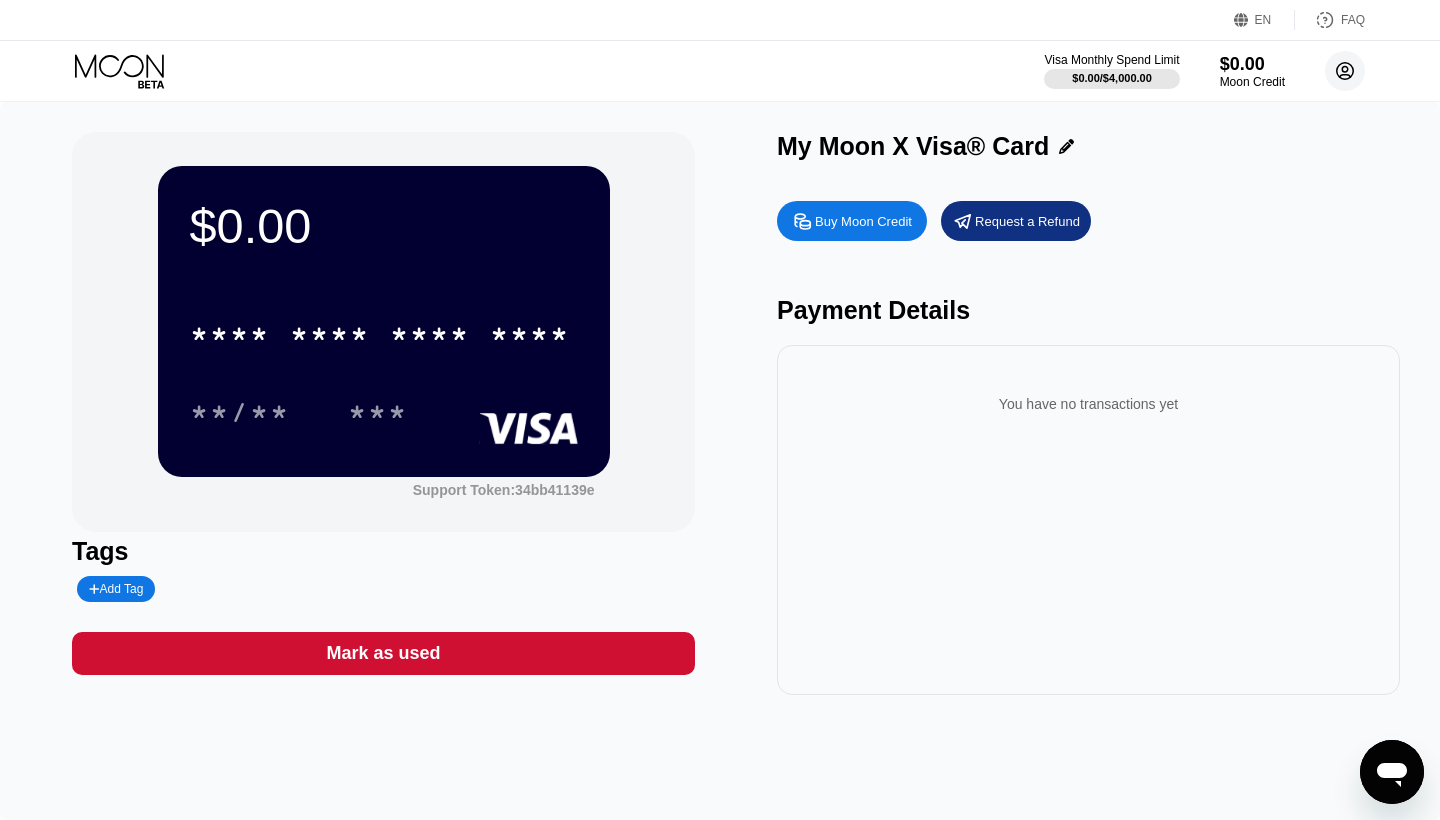 click 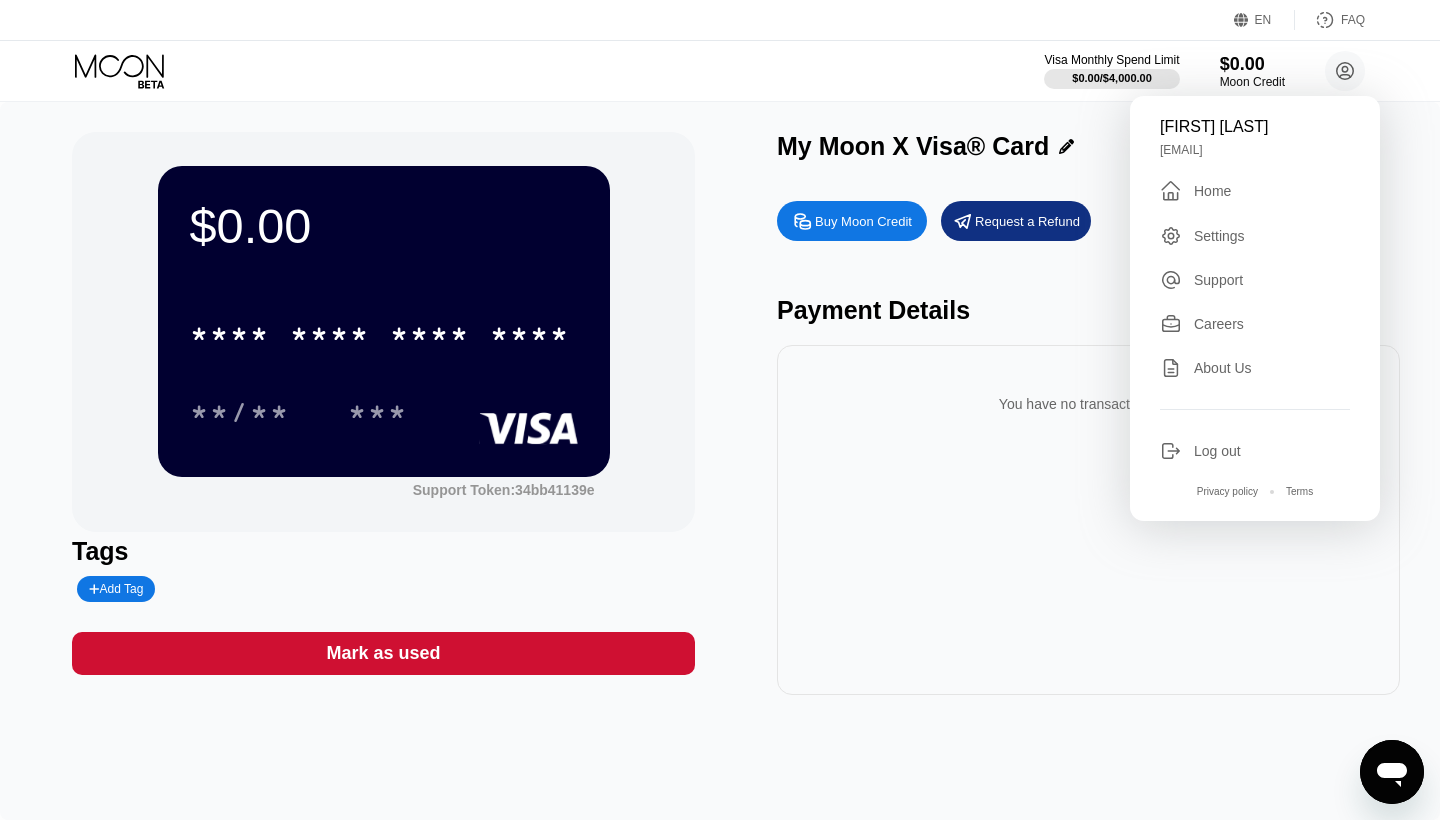 click on "My Moon X Visa® Card" at bounding box center [1088, 151] 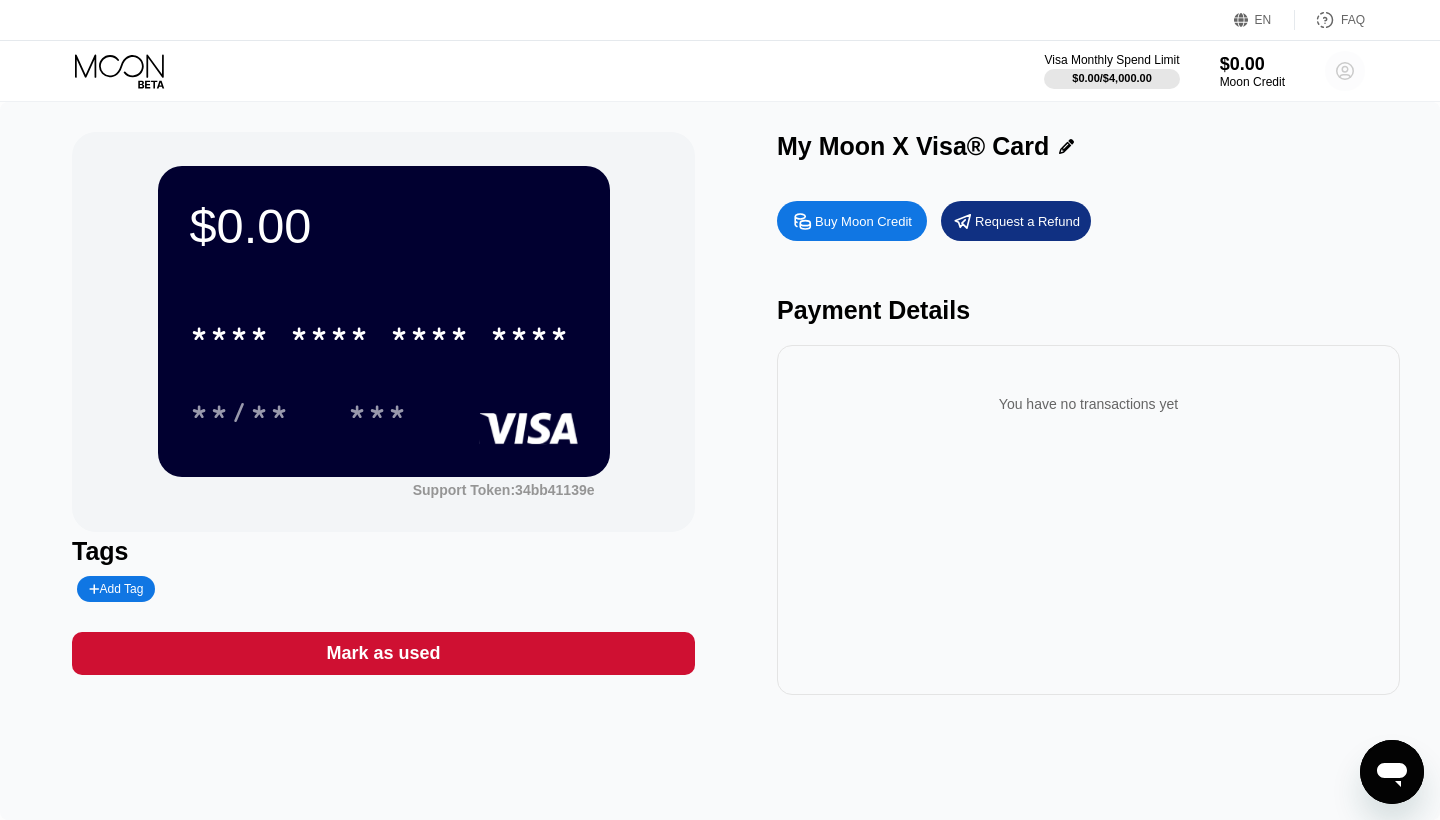 click 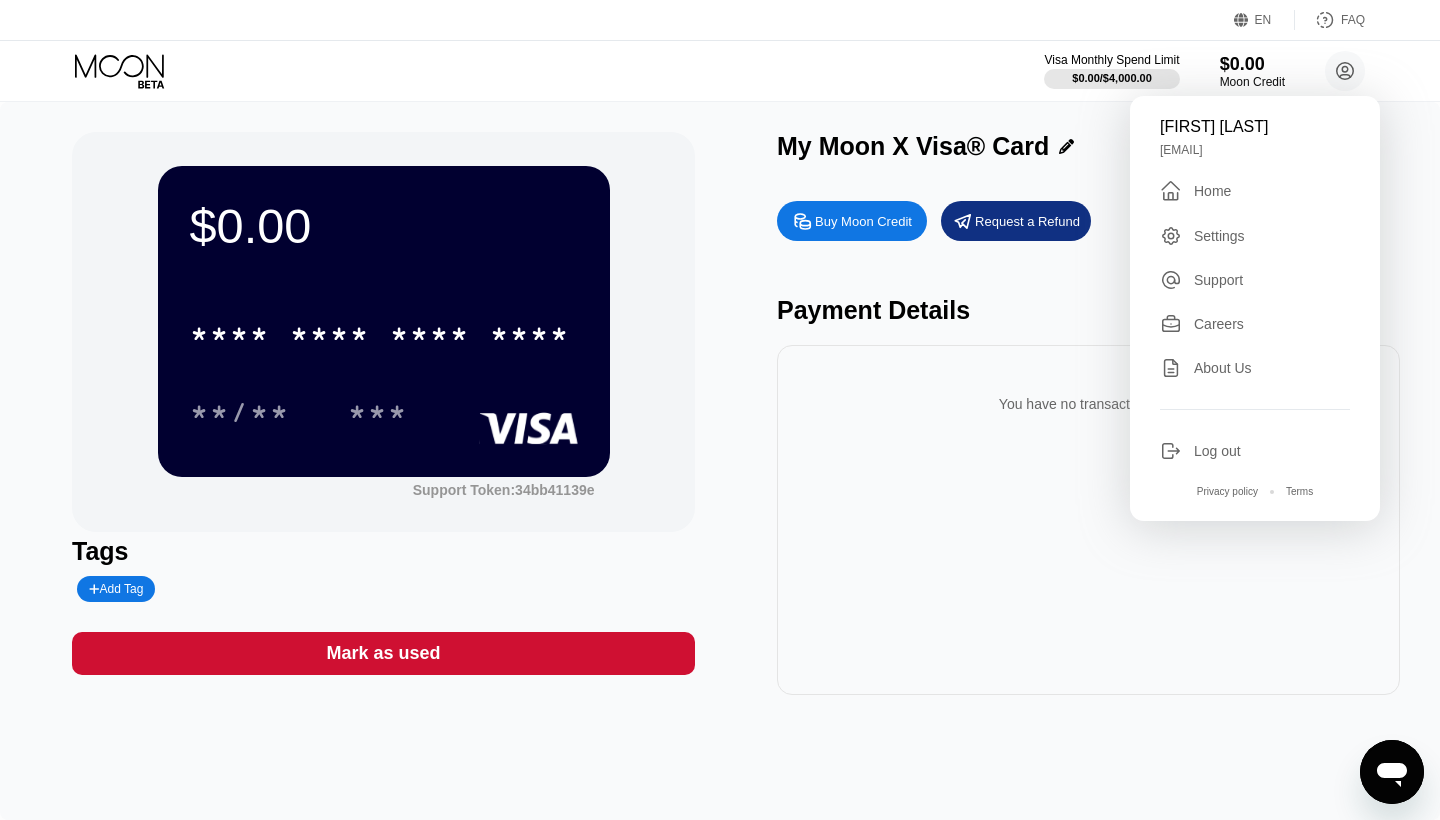 click on "Log out" at bounding box center [1217, 451] 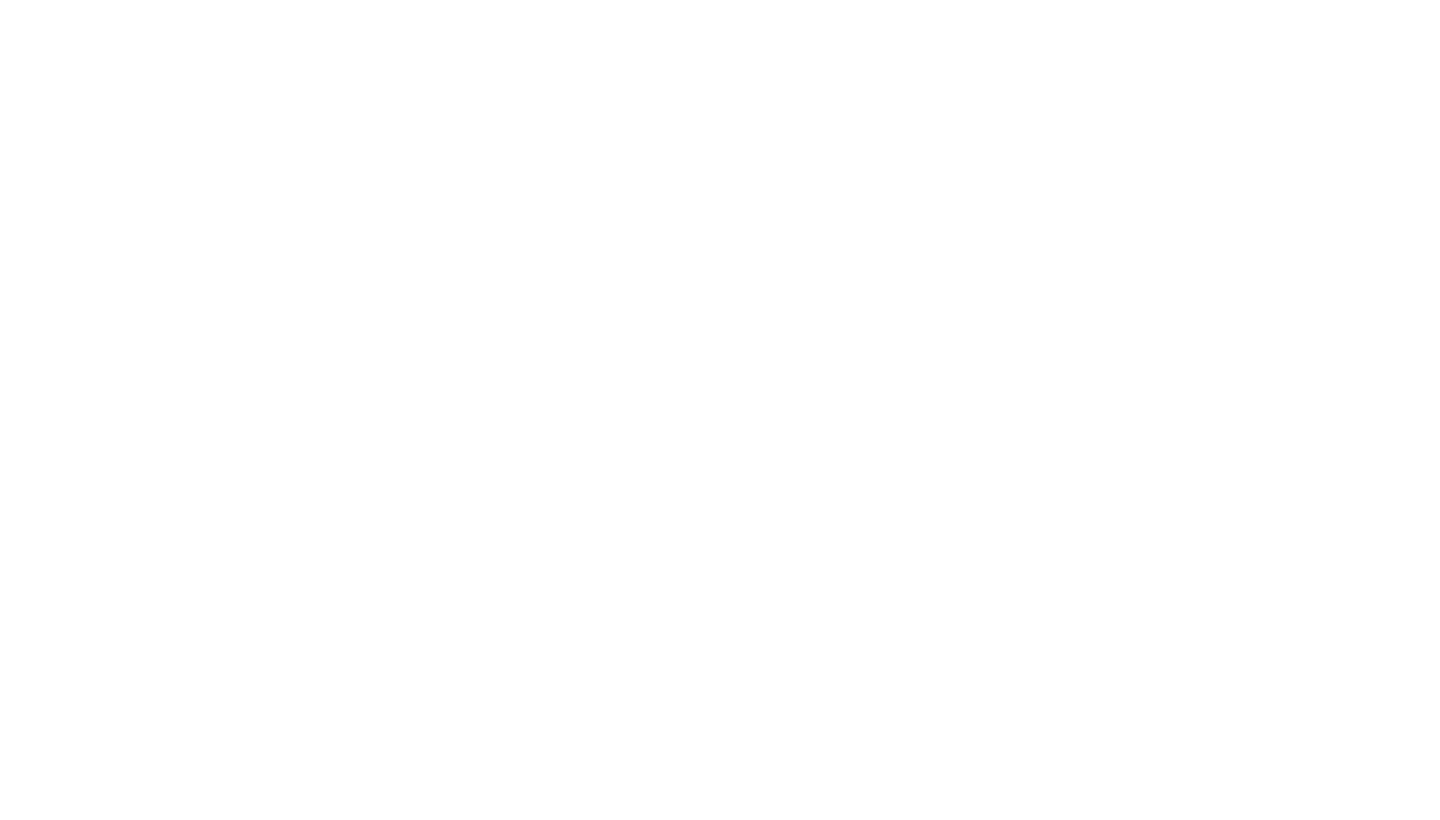 scroll, scrollTop: 0, scrollLeft: 0, axis: both 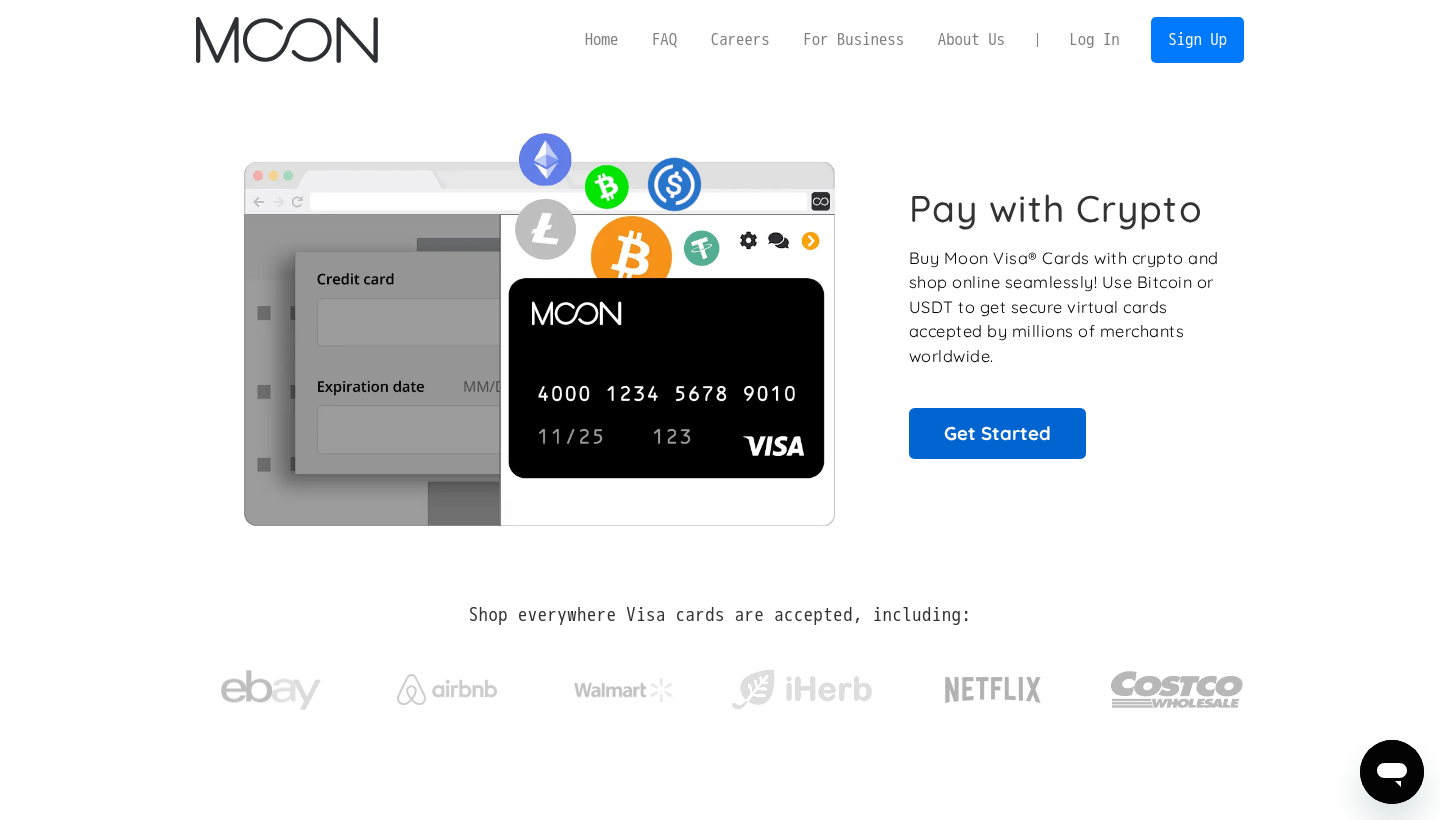 click on "Get Started" at bounding box center [997, 433] 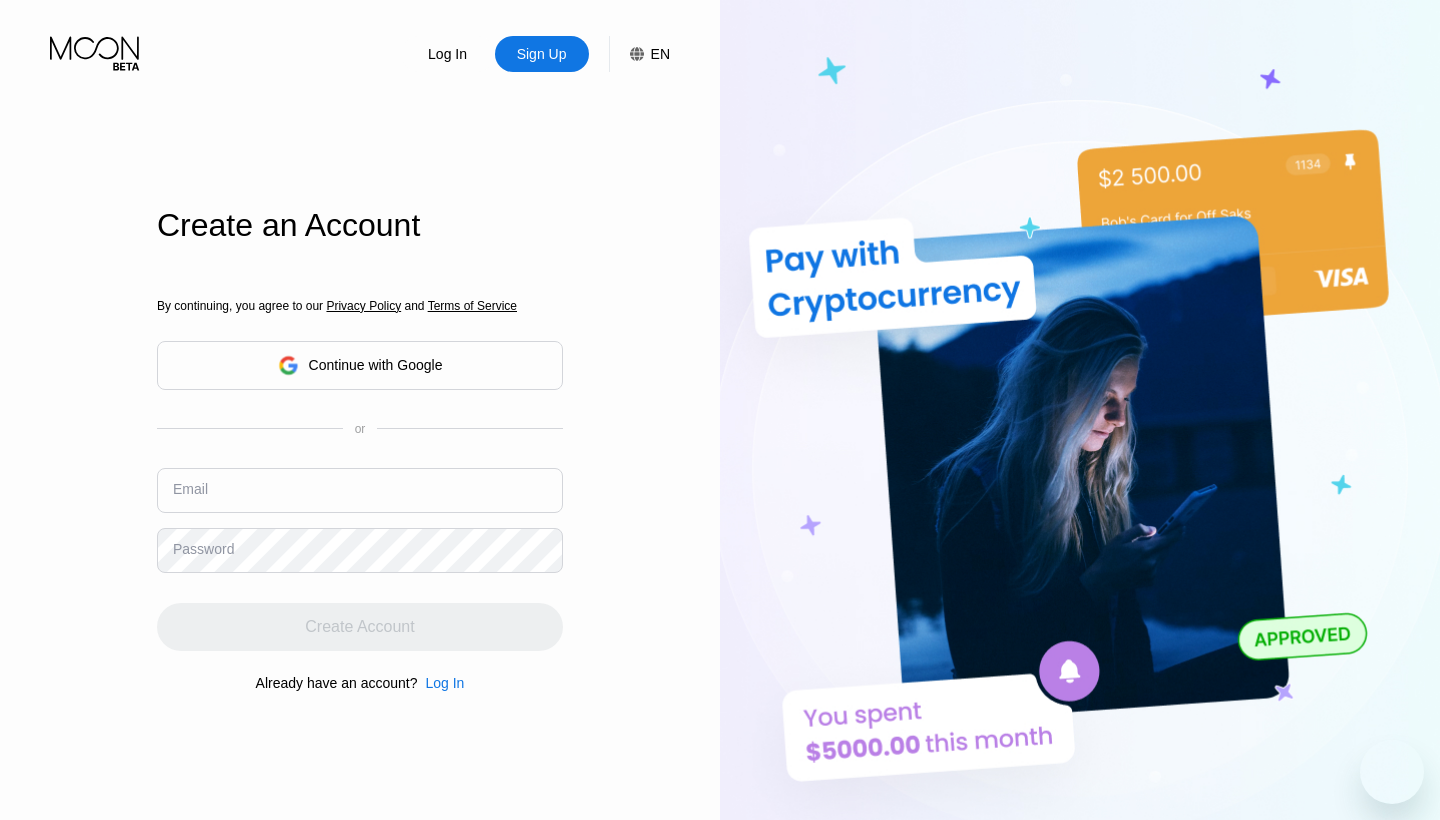 scroll, scrollTop: 0, scrollLeft: 0, axis: both 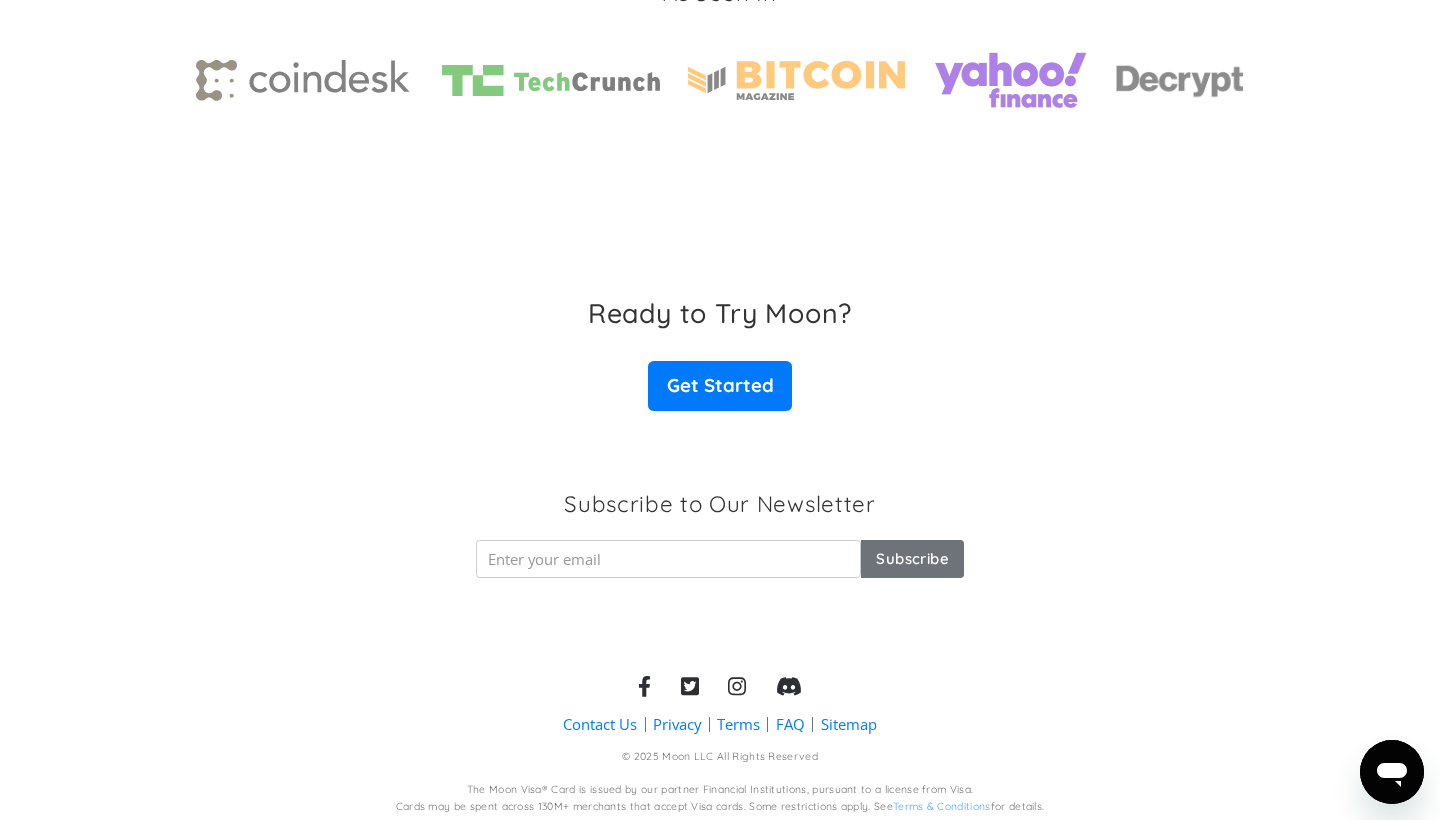 click 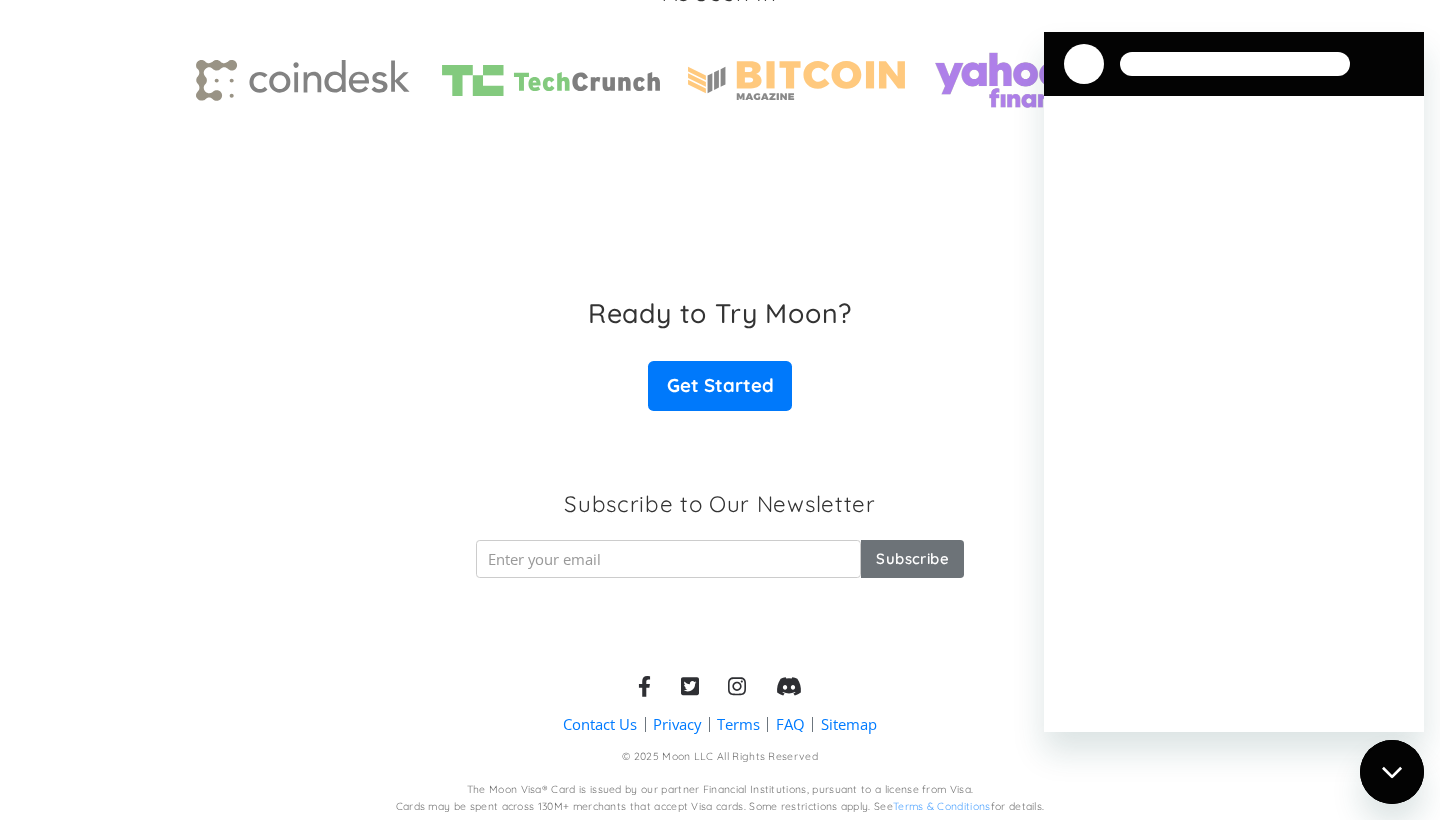 scroll, scrollTop: 0, scrollLeft: 0, axis: both 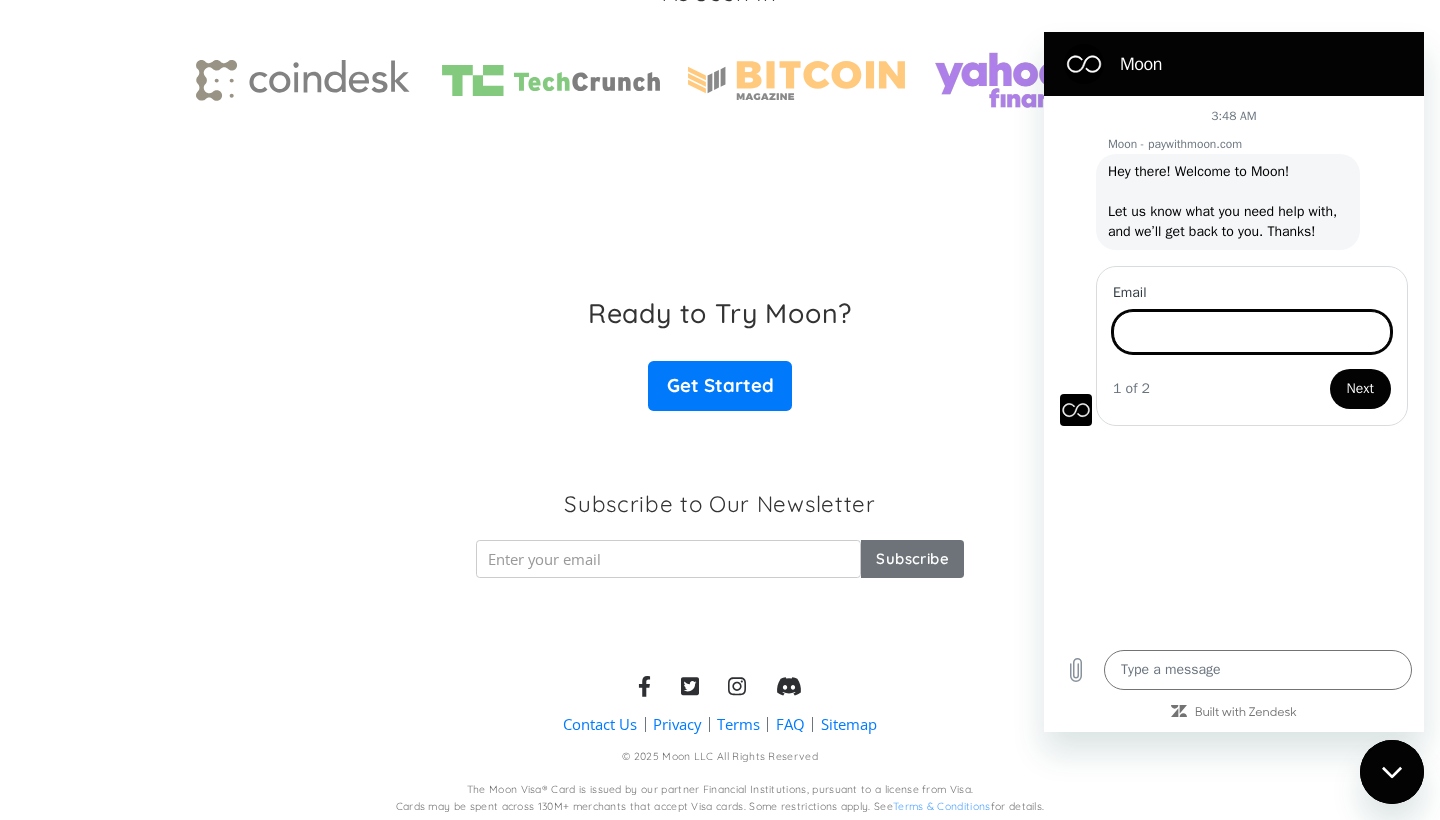 click on "Ready to Try Moon? Get Started" at bounding box center [720, 353] 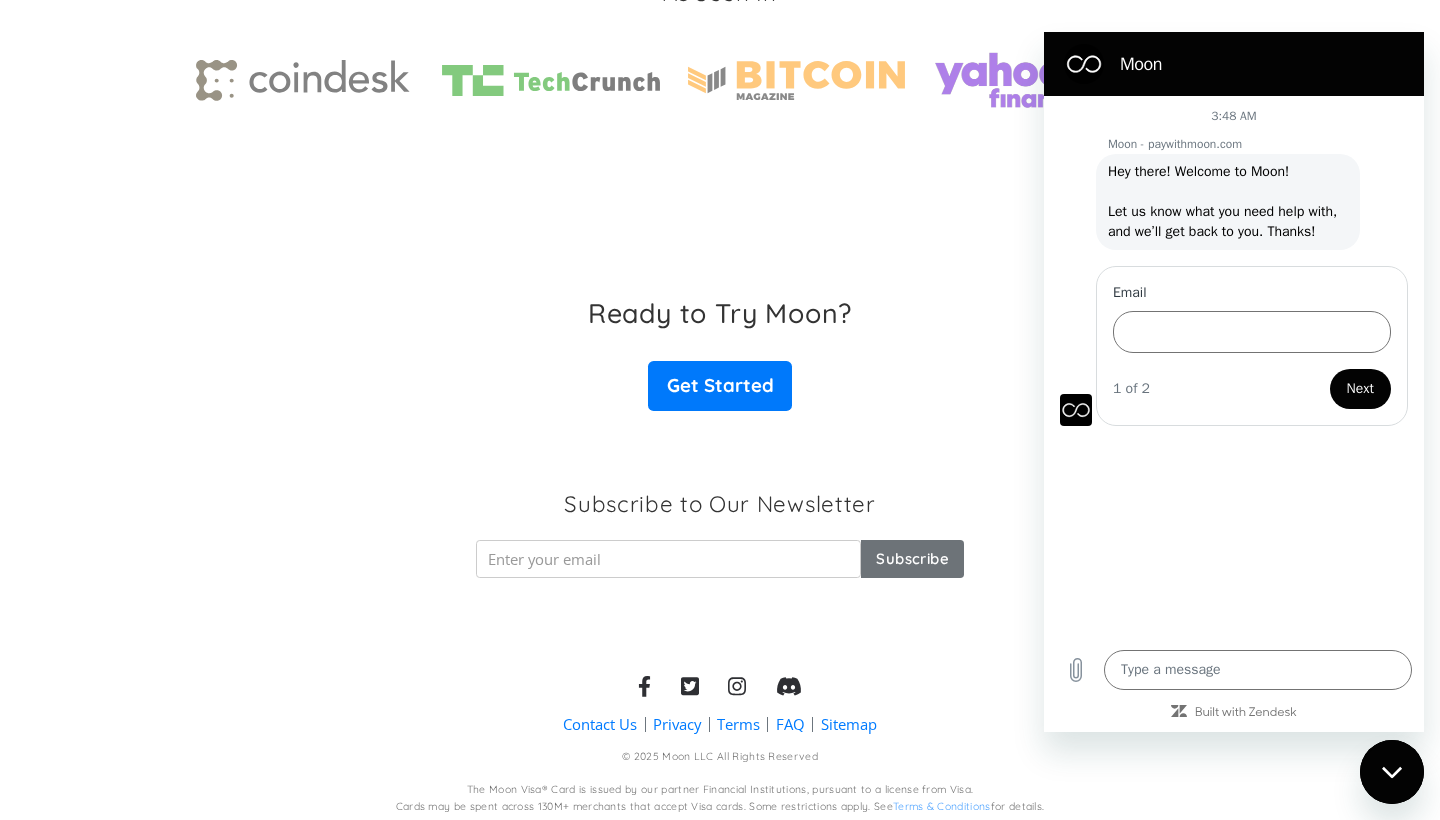 click on "Moon" at bounding box center (1234, 64) 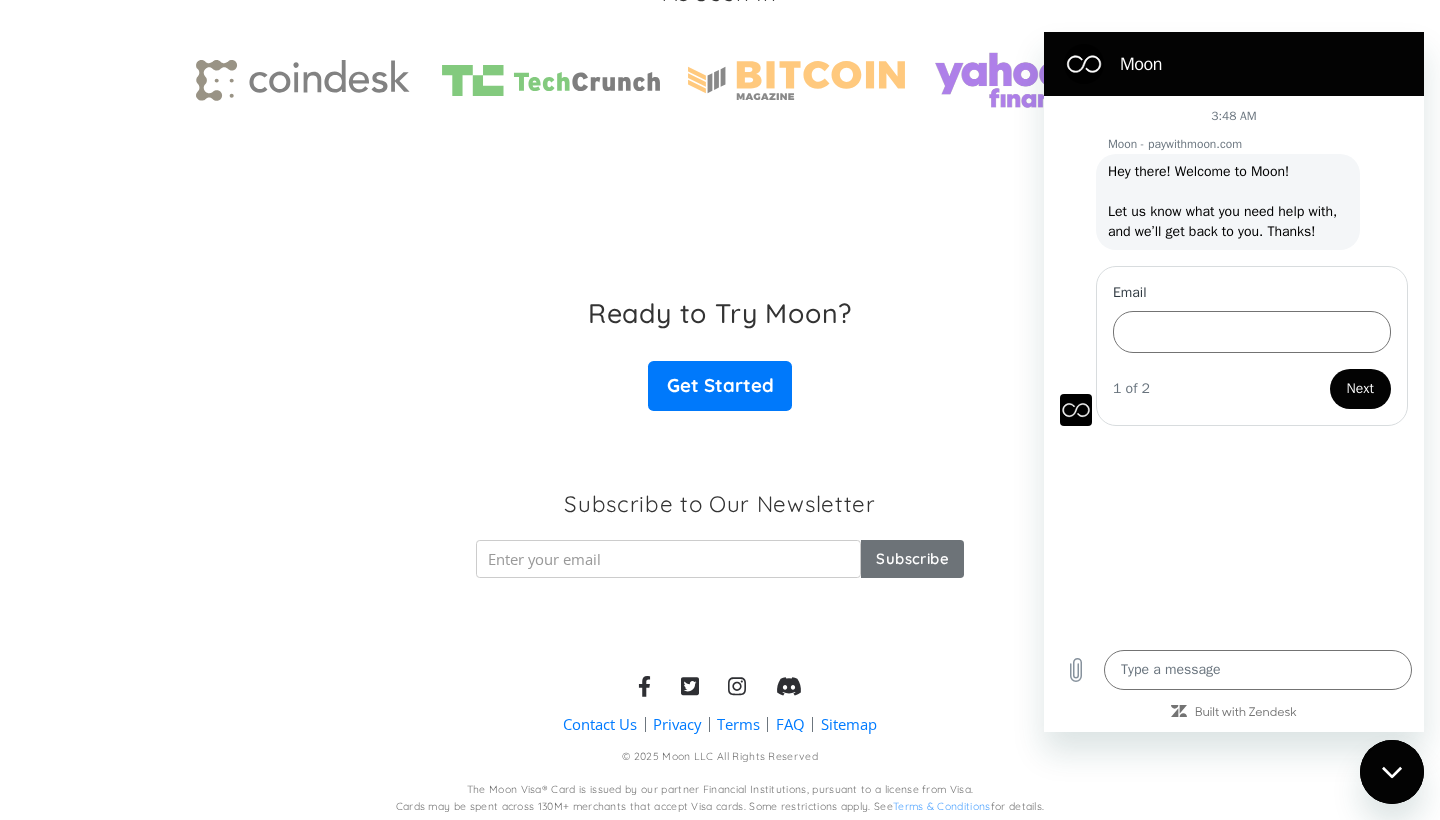 click 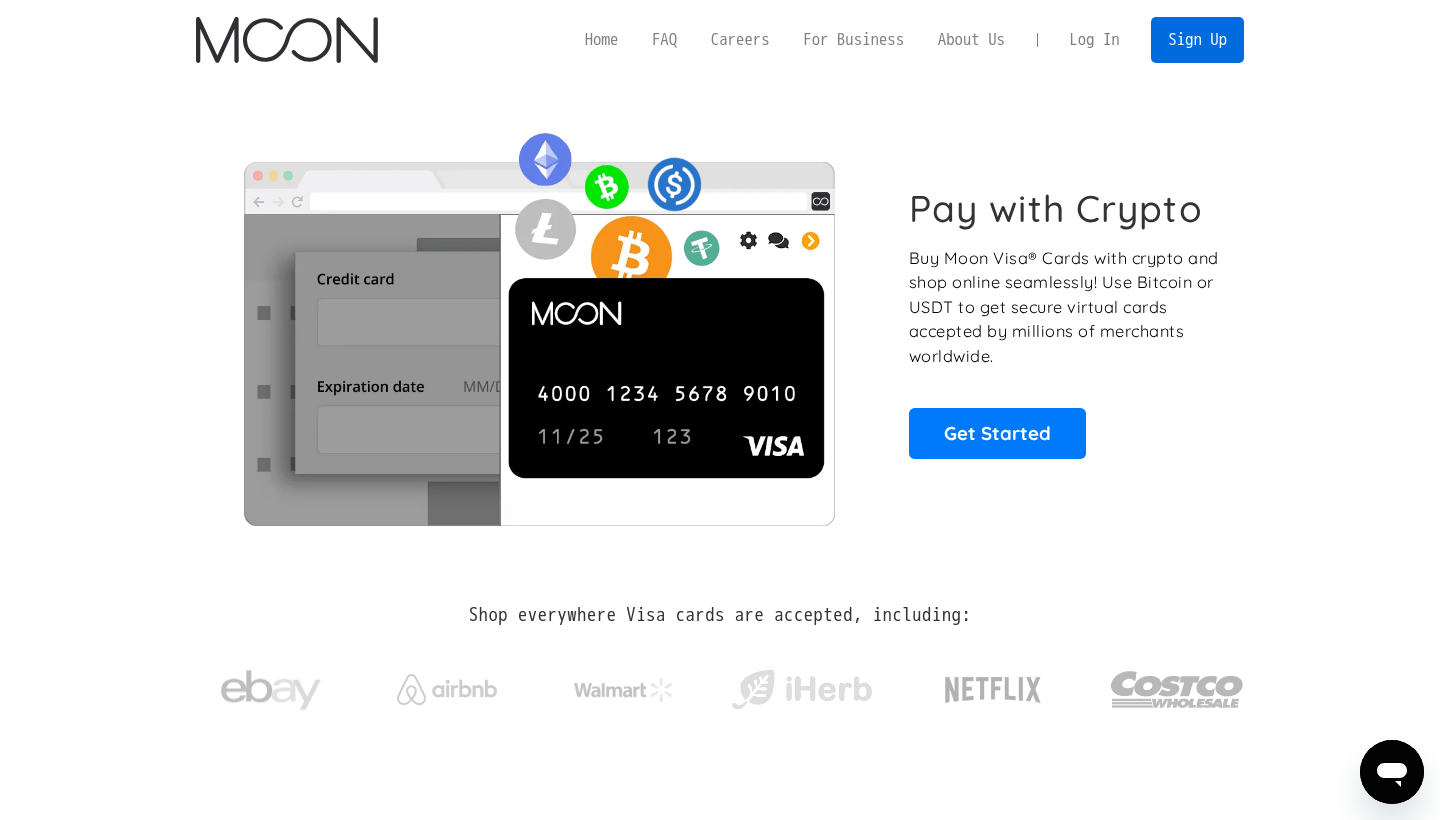 scroll, scrollTop: -1, scrollLeft: 0, axis: vertical 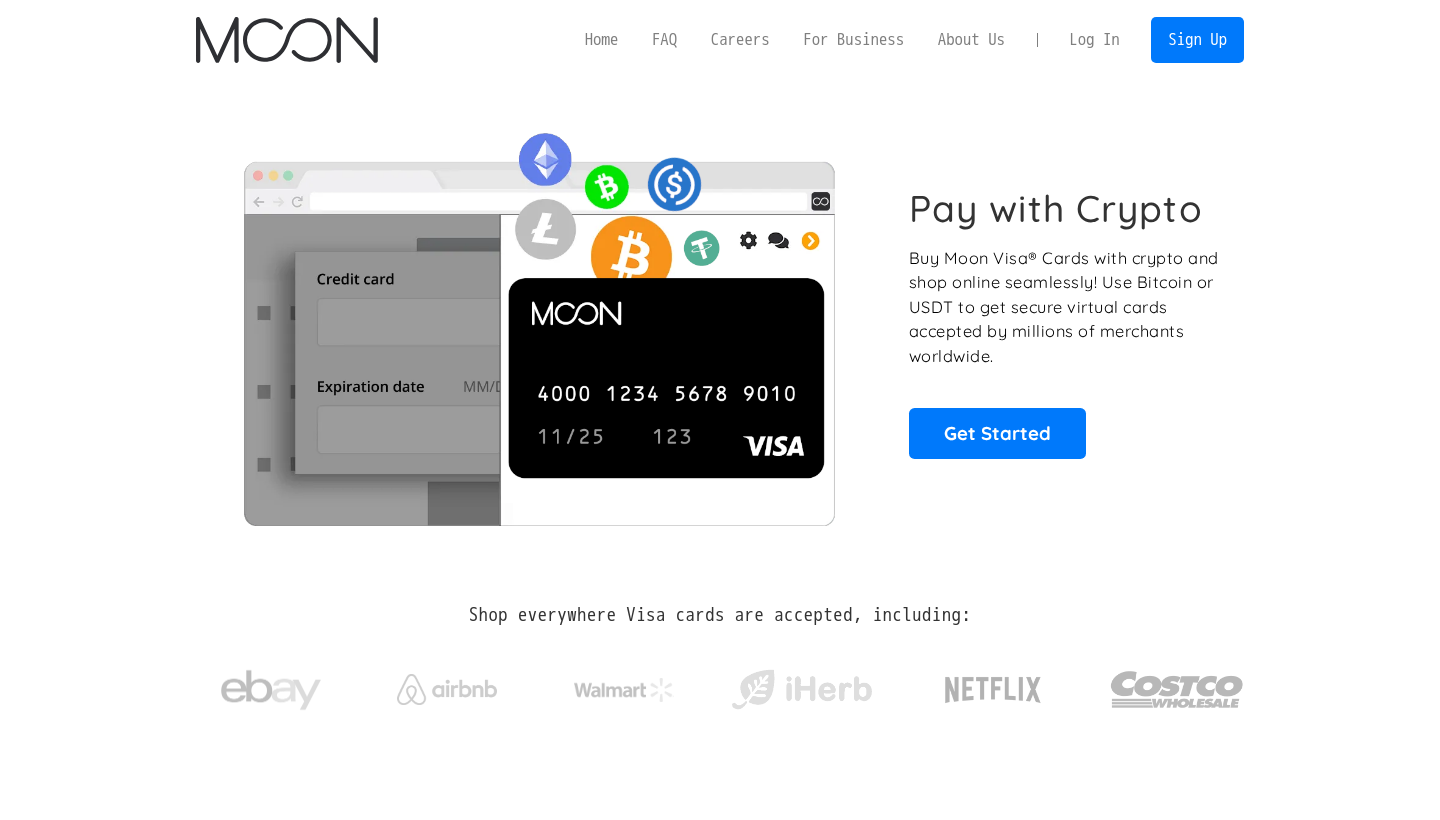 click on "Log In" at bounding box center [1094, 40] 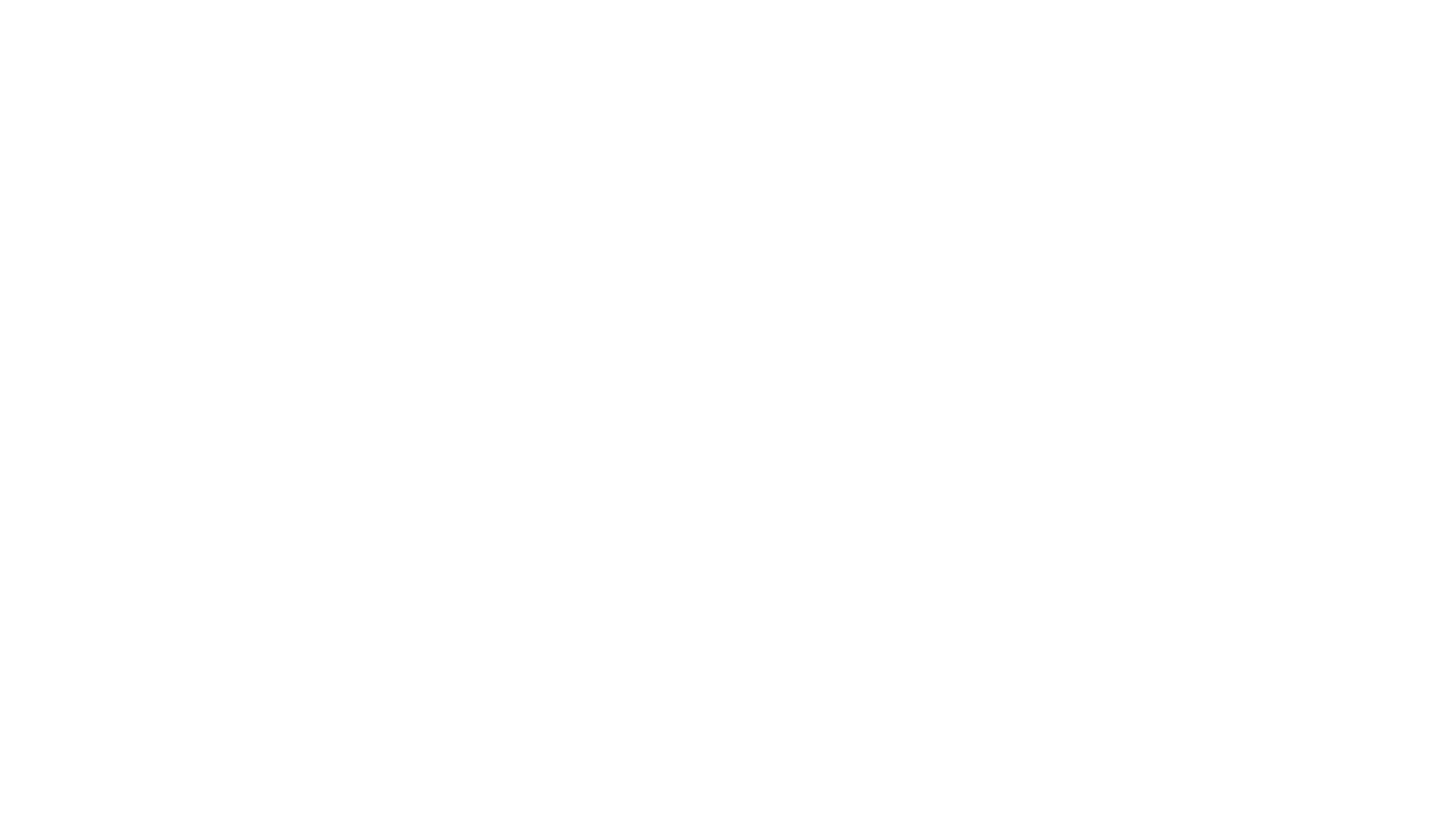 scroll, scrollTop: 0, scrollLeft: 0, axis: both 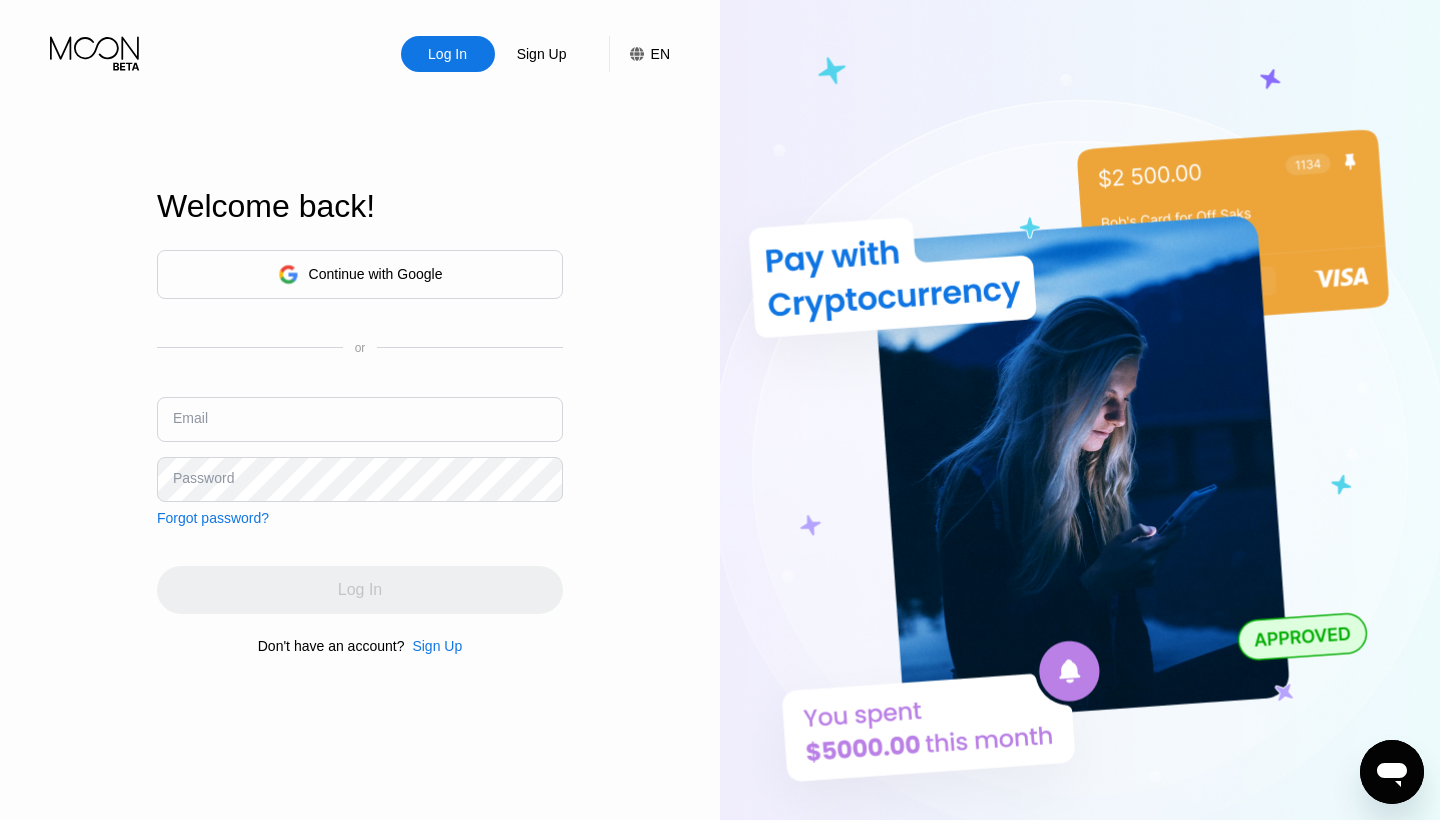 click on "Continue with Google" at bounding box center (360, 274) 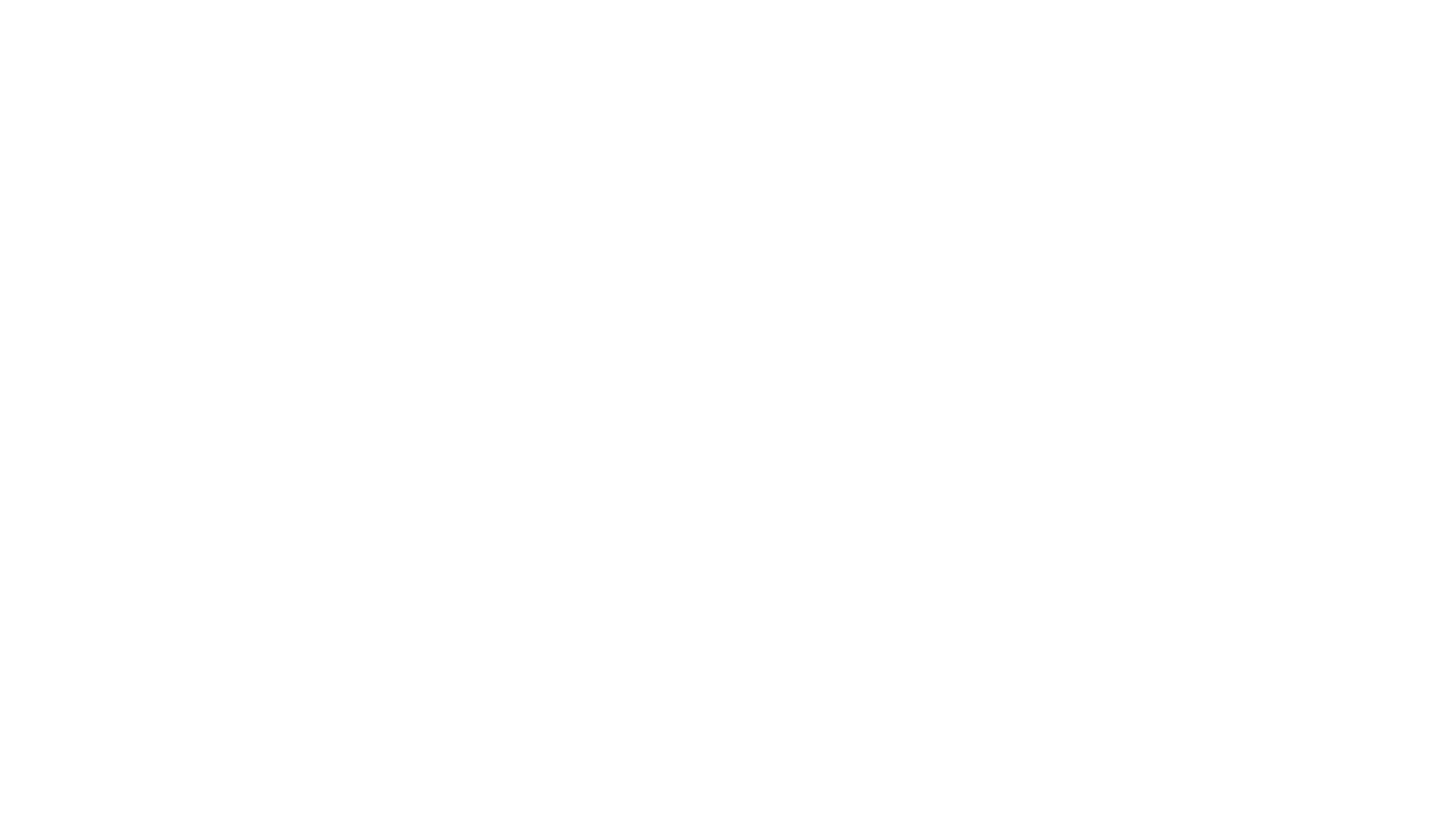 scroll, scrollTop: 0, scrollLeft: 0, axis: both 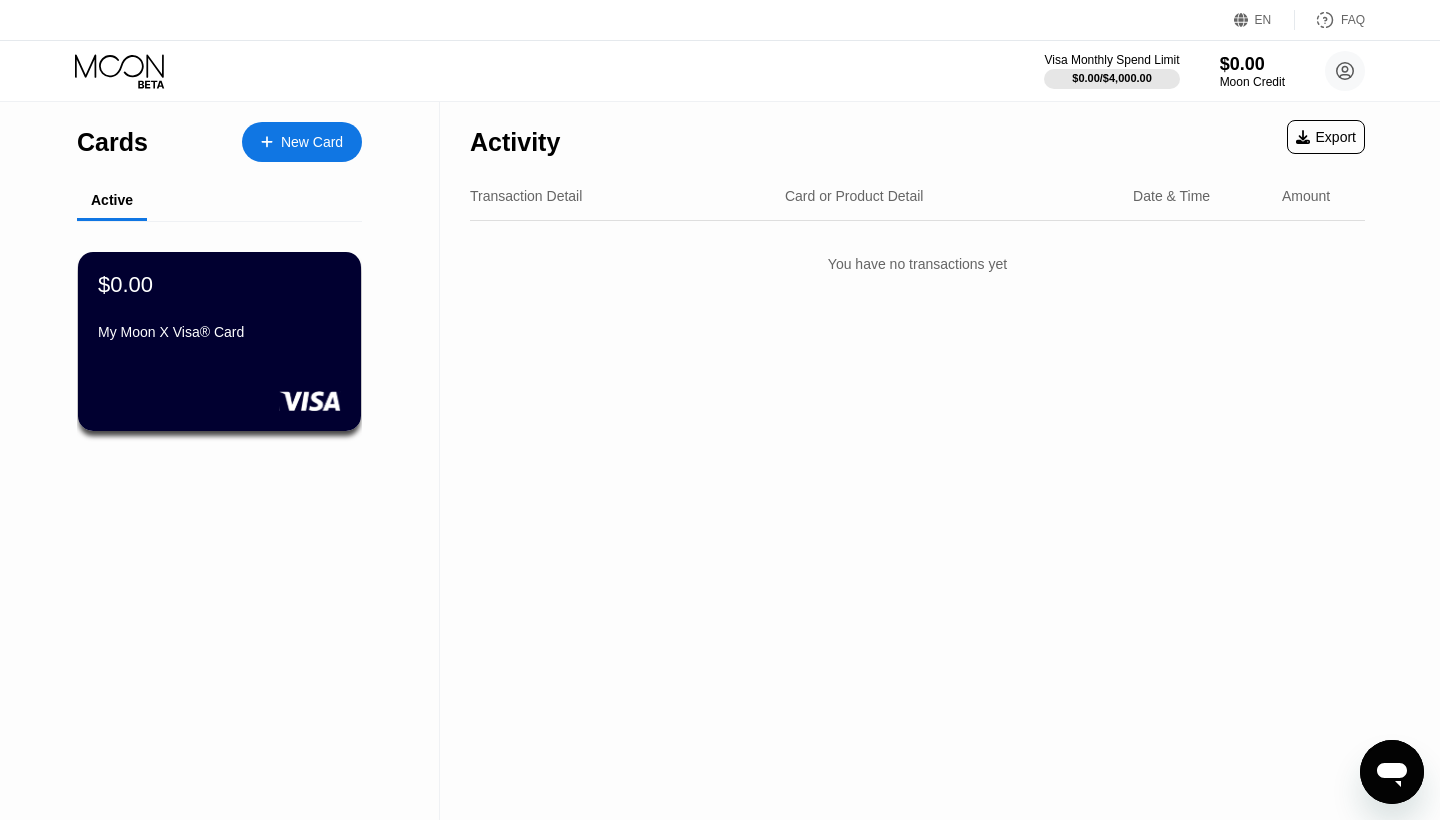 click on "New Card" at bounding box center (302, 142) 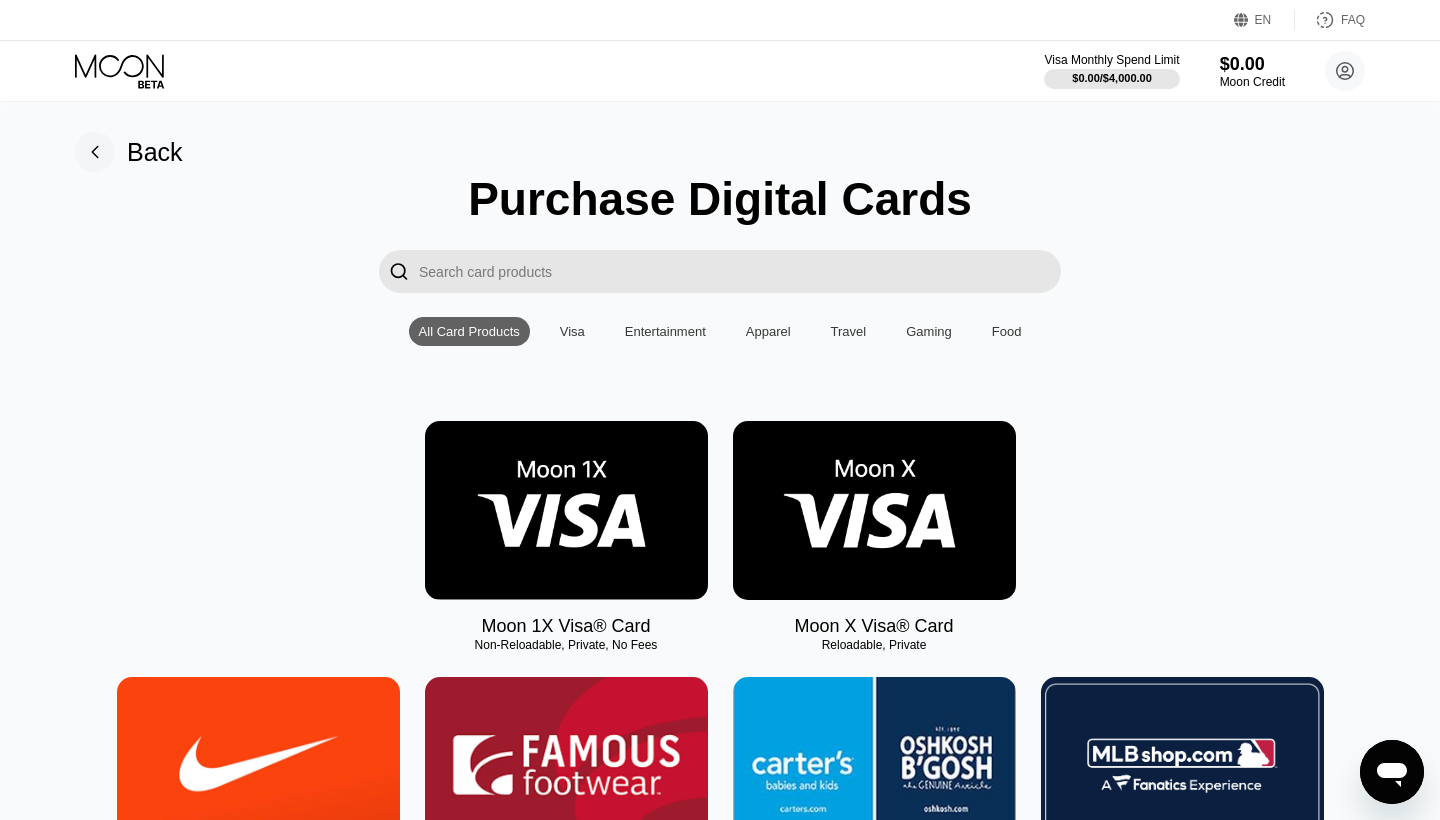 scroll, scrollTop: 0, scrollLeft: 0, axis: both 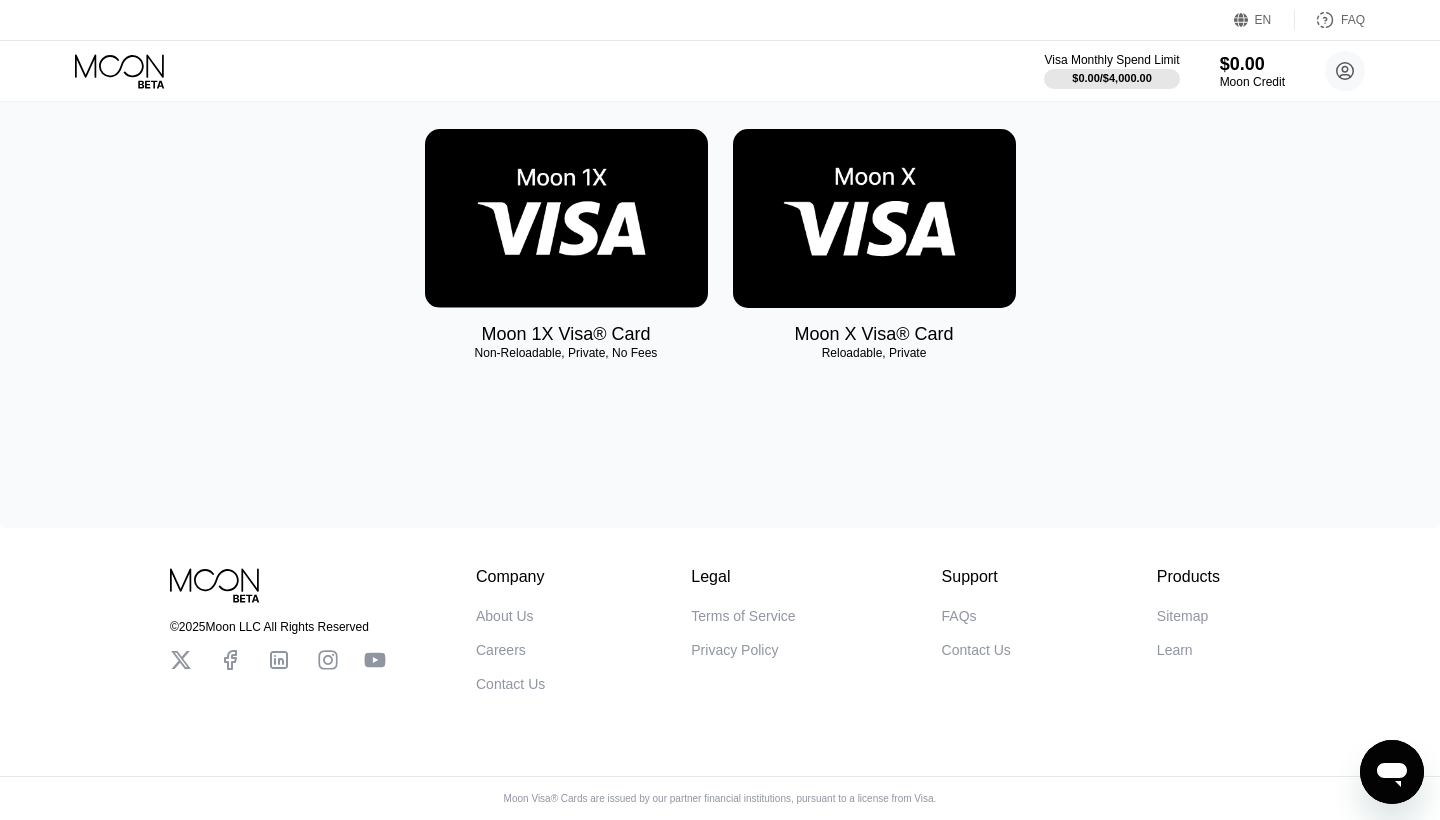 type on "visa" 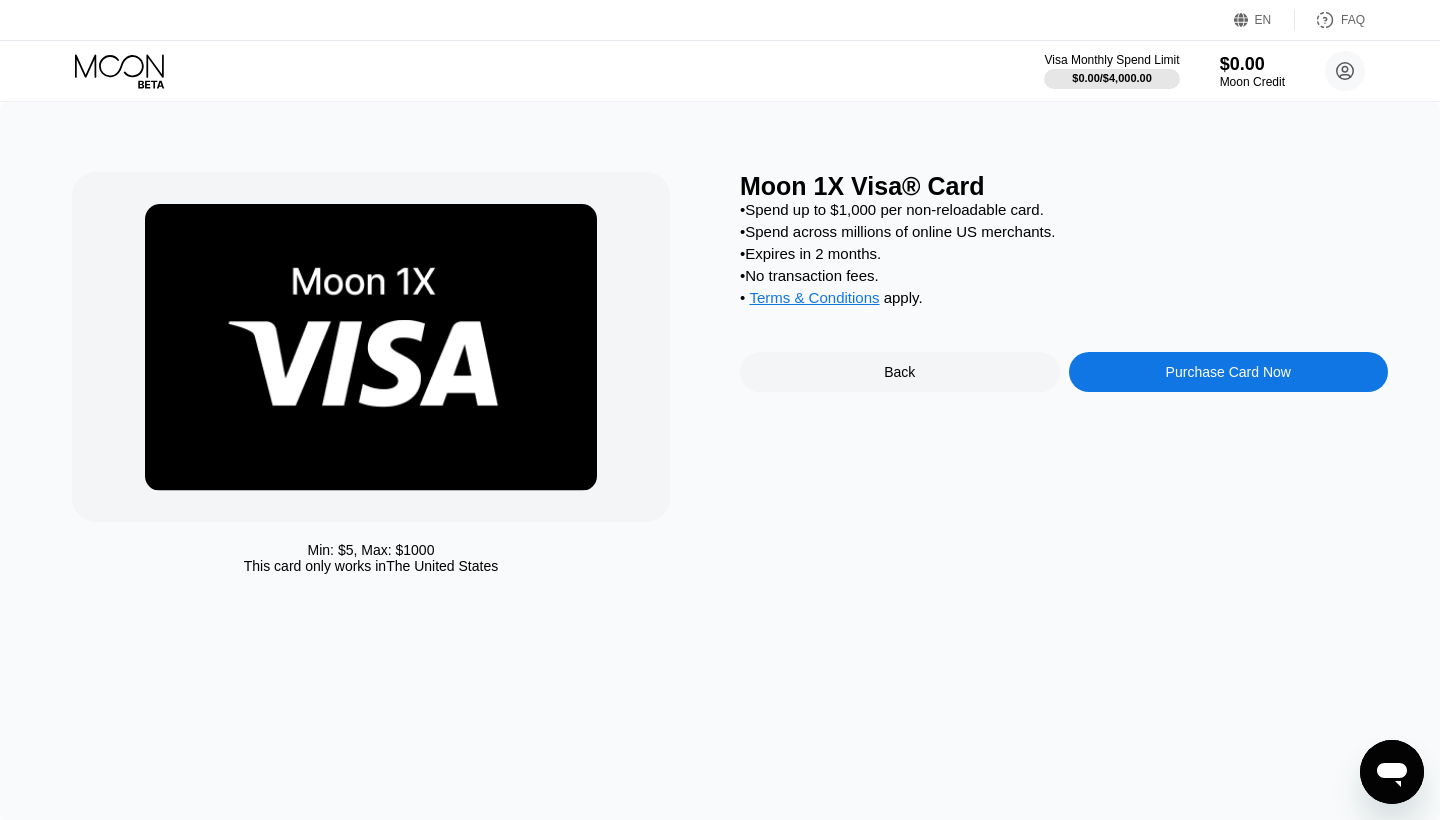 click on "Purchase Card Now" at bounding box center (1228, 372) 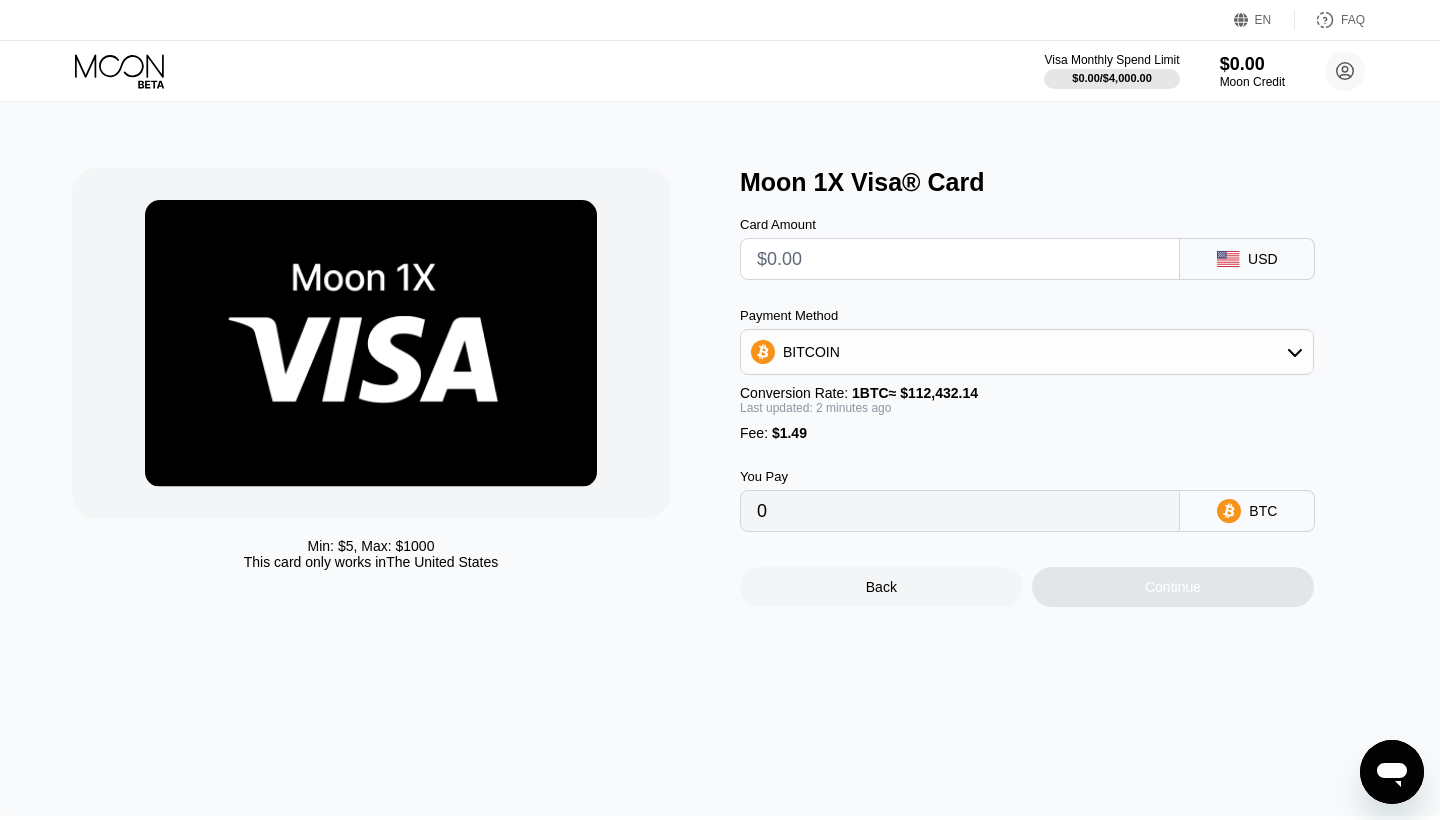 scroll, scrollTop: 6, scrollLeft: 0, axis: vertical 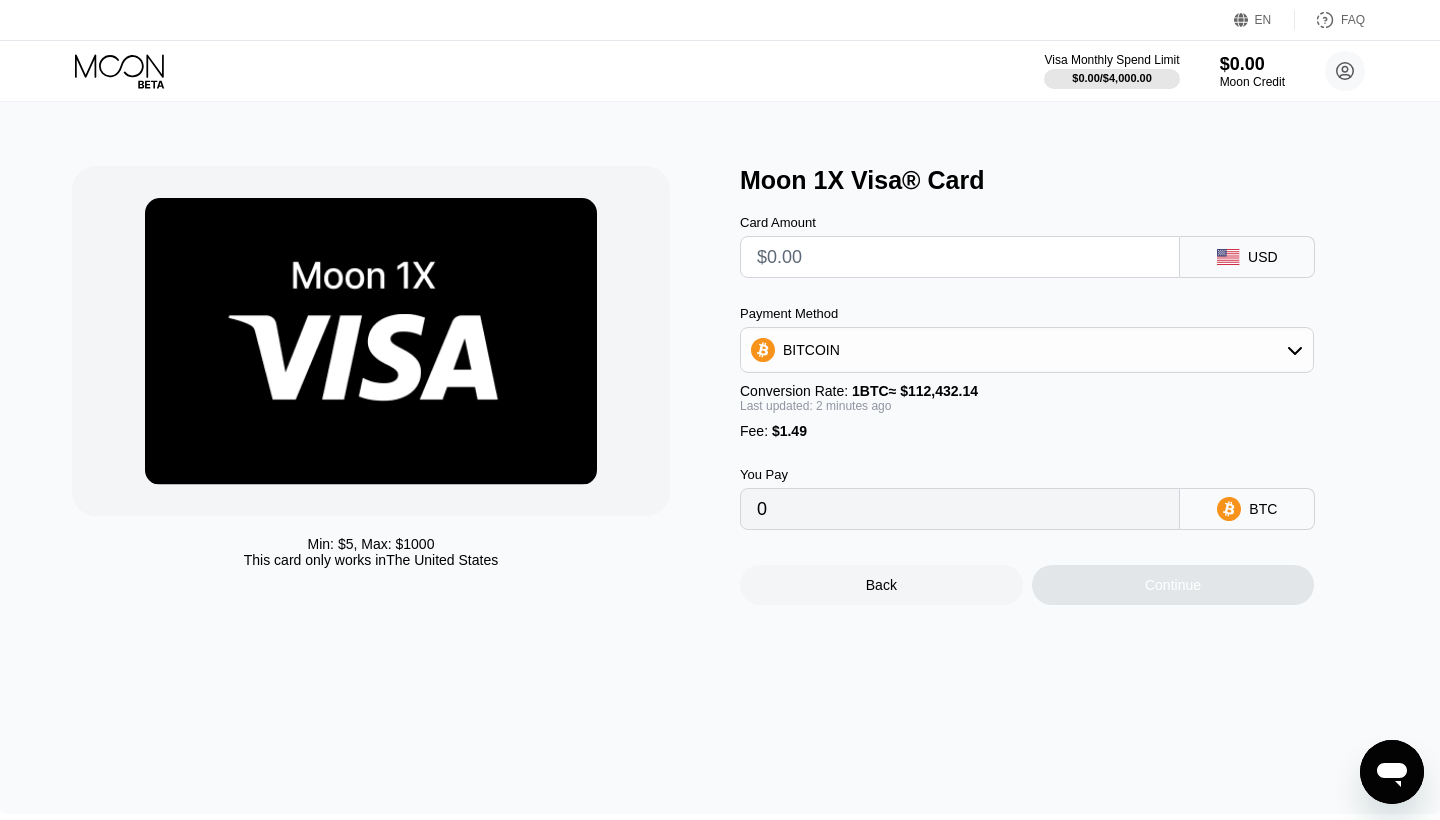 click at bounding box center [960, 257] 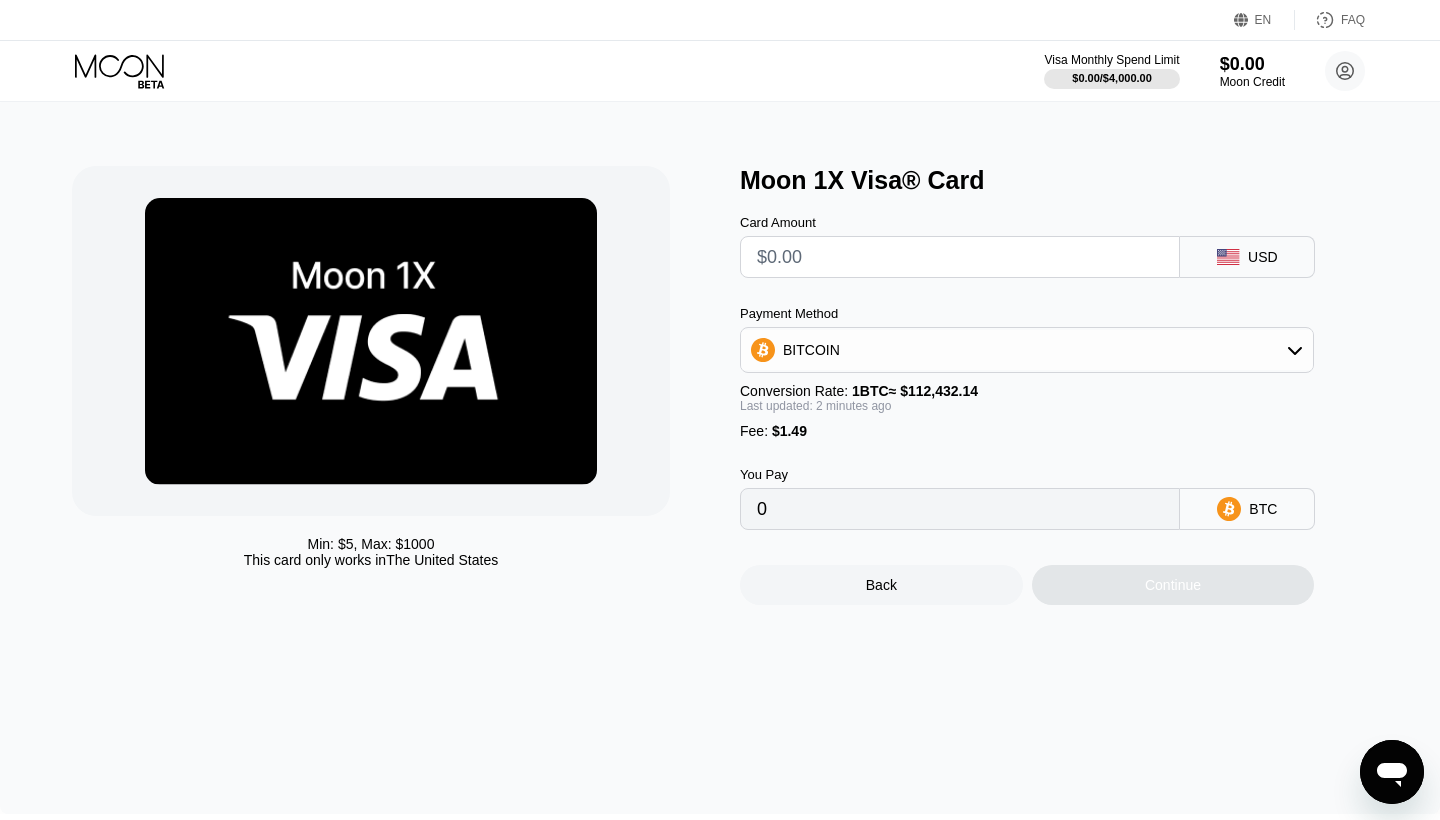 type on "$5" 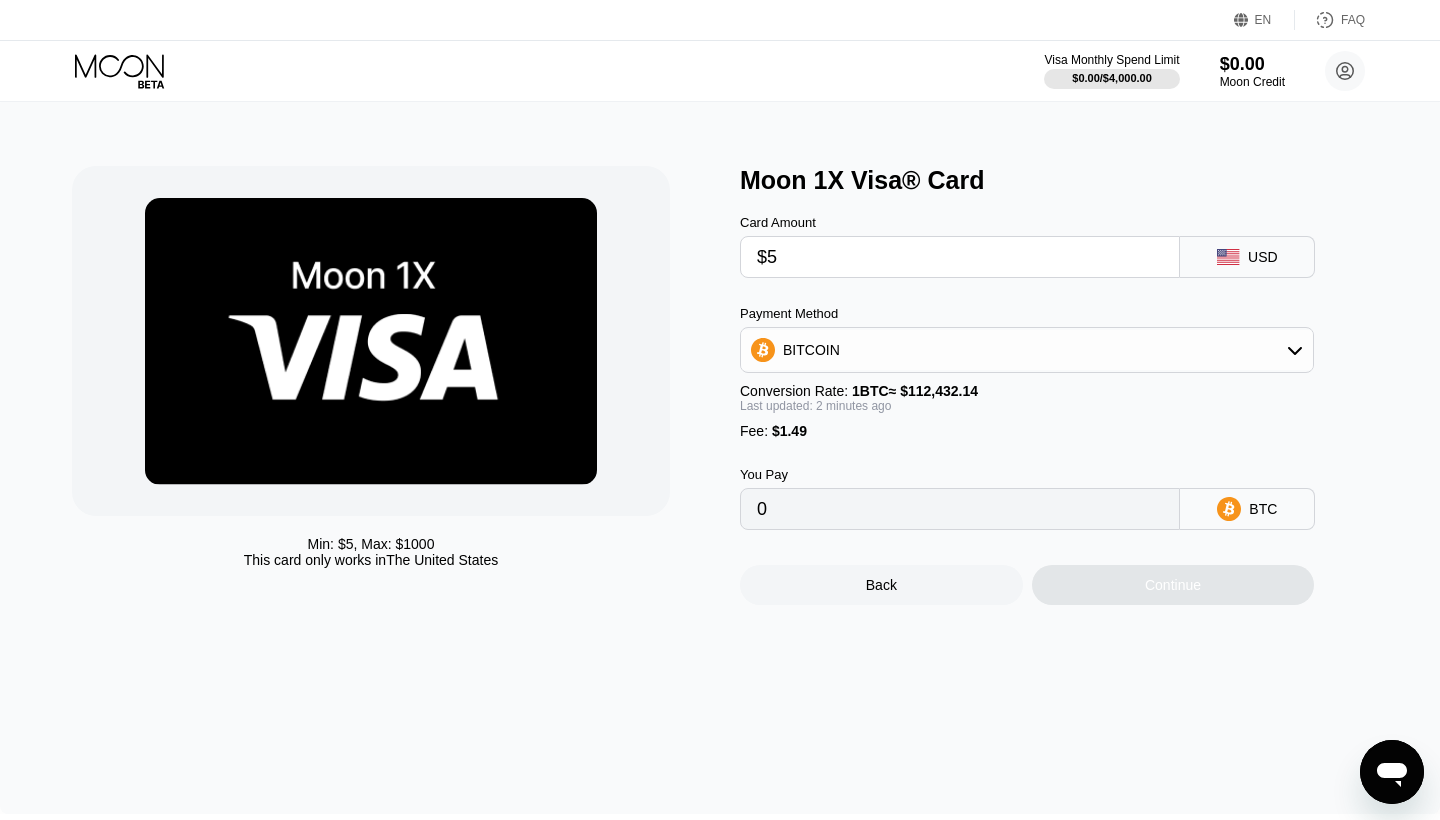 type on "0.00005773" 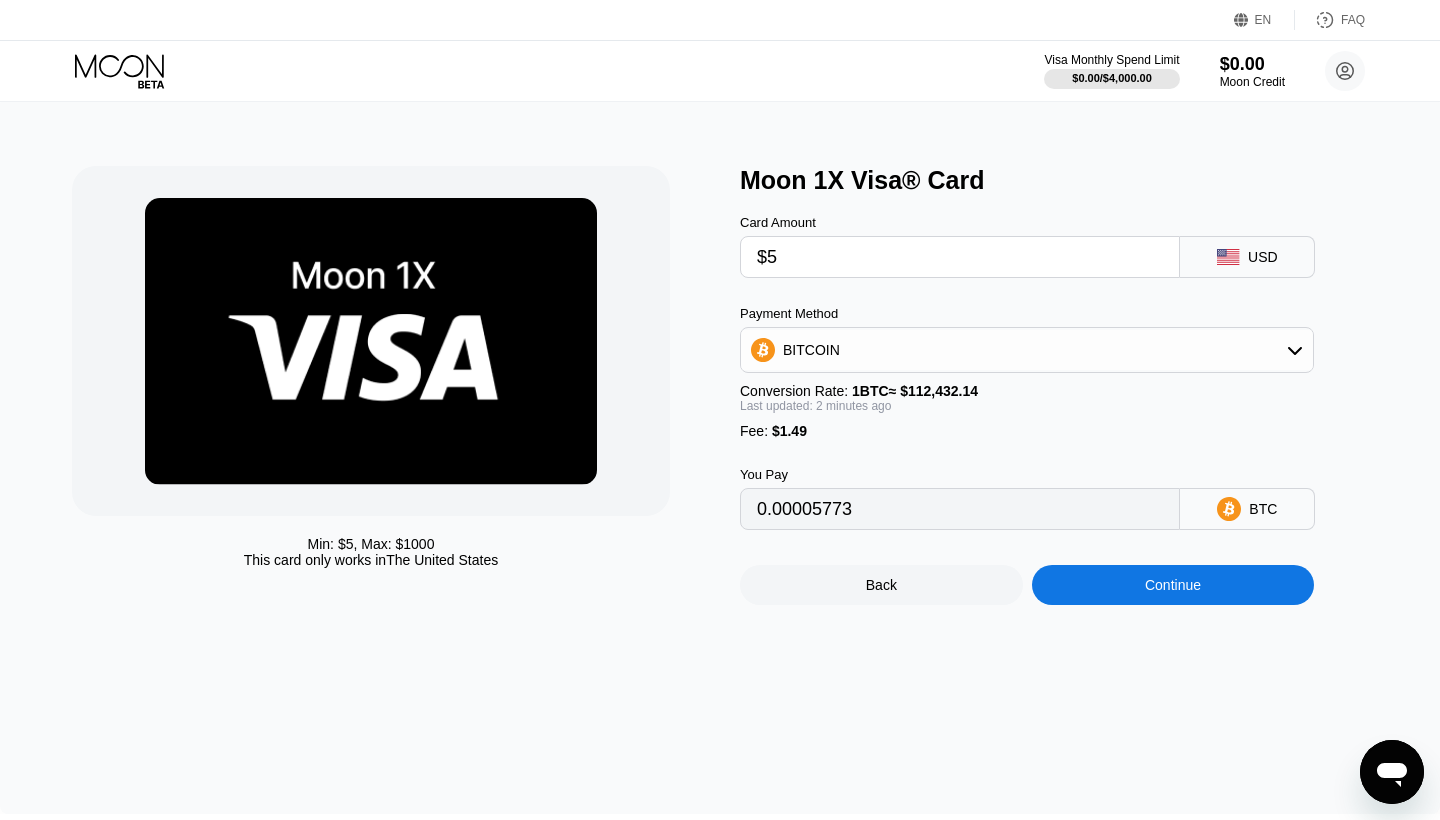 type 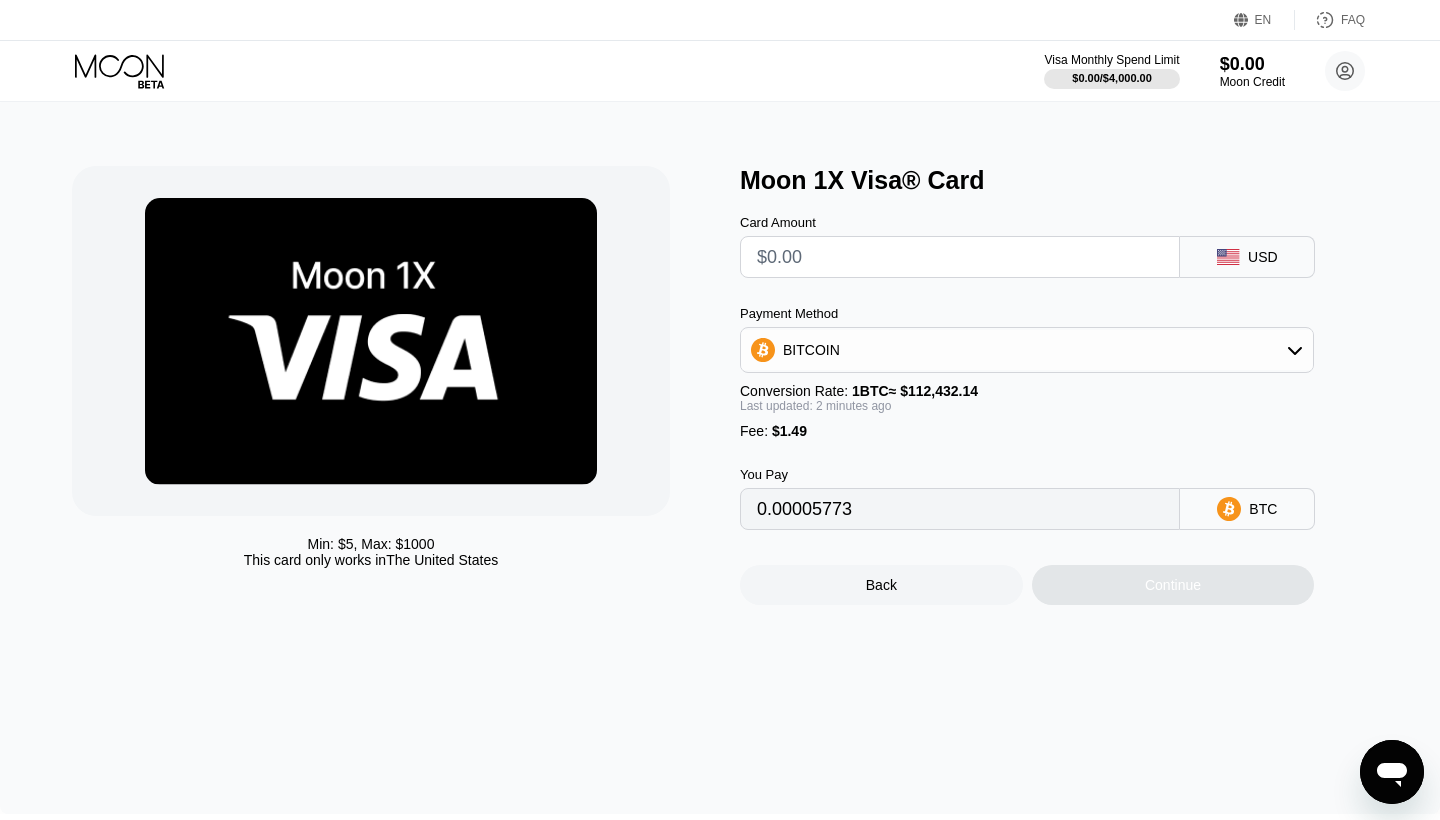 type on "0" 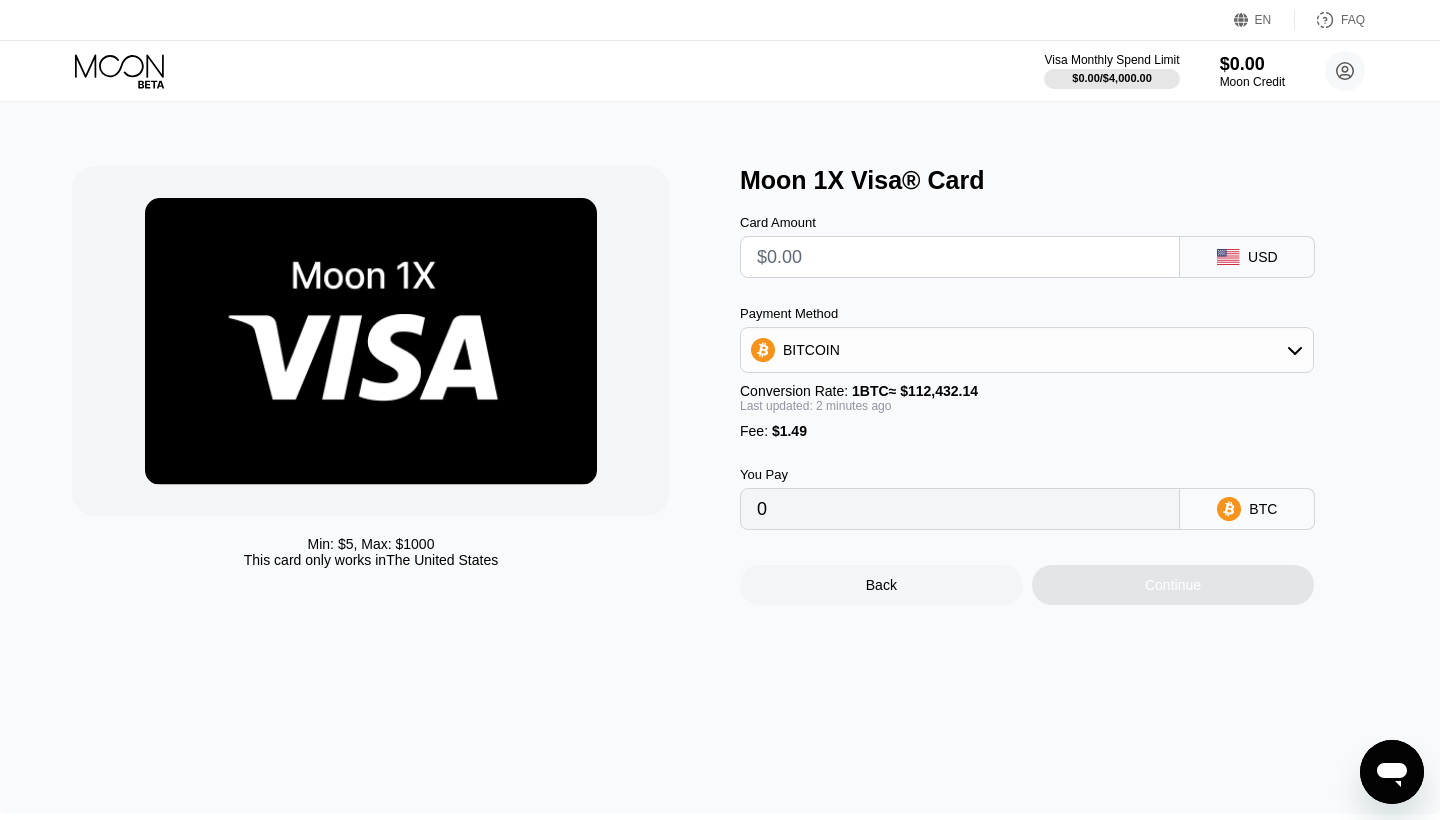 type on "$4" 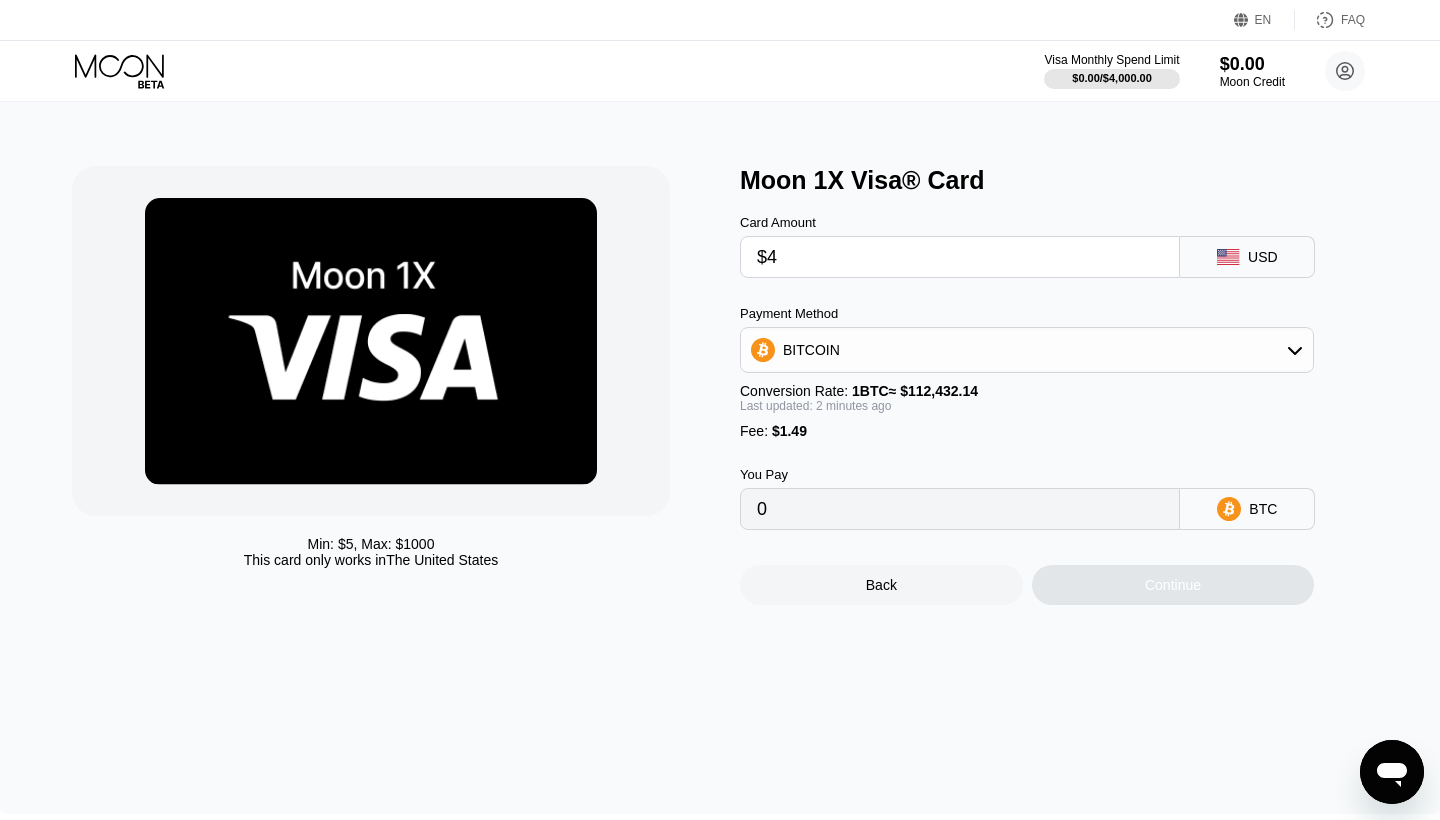type on "0.00004883" 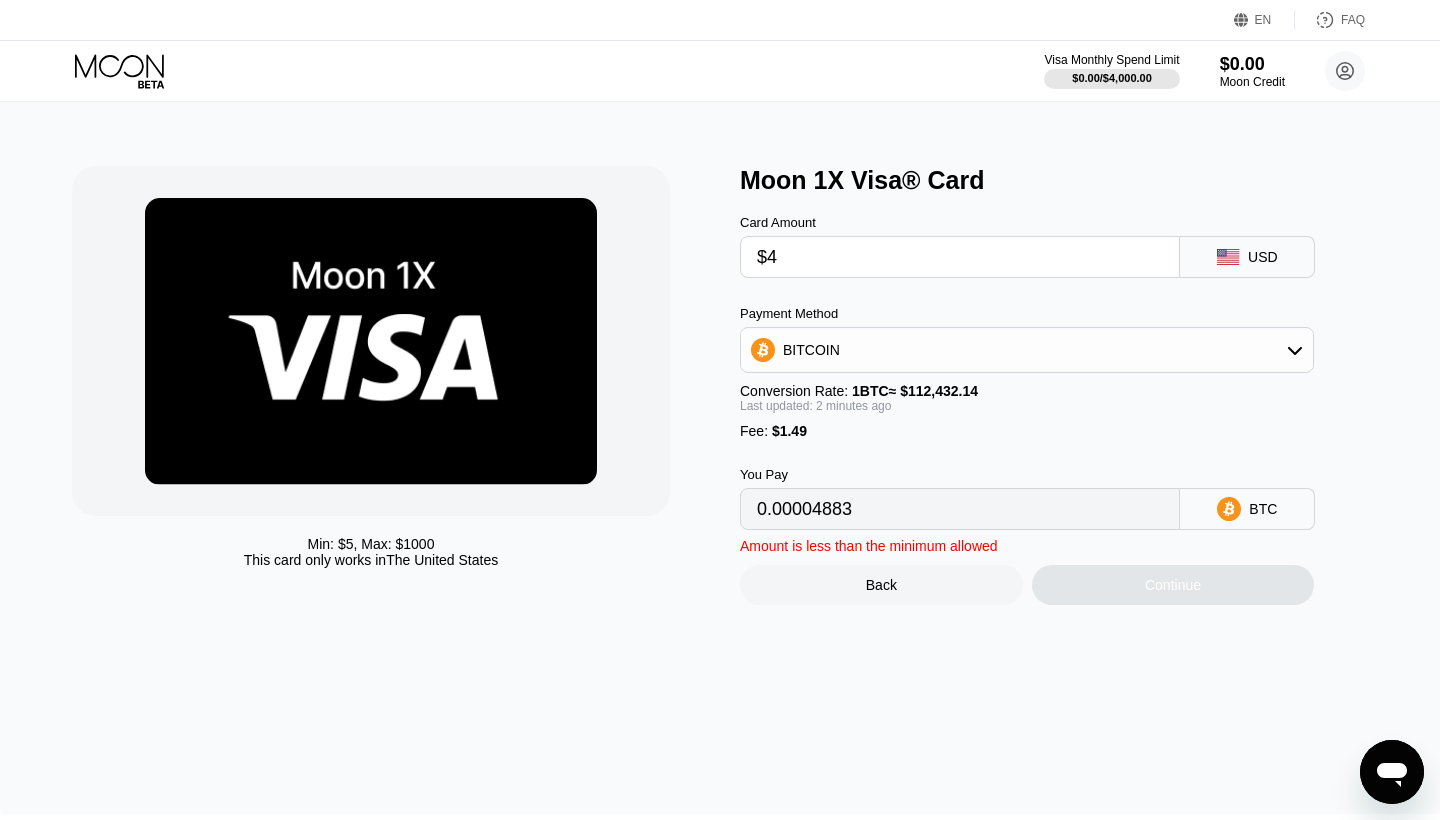 type on "$45" 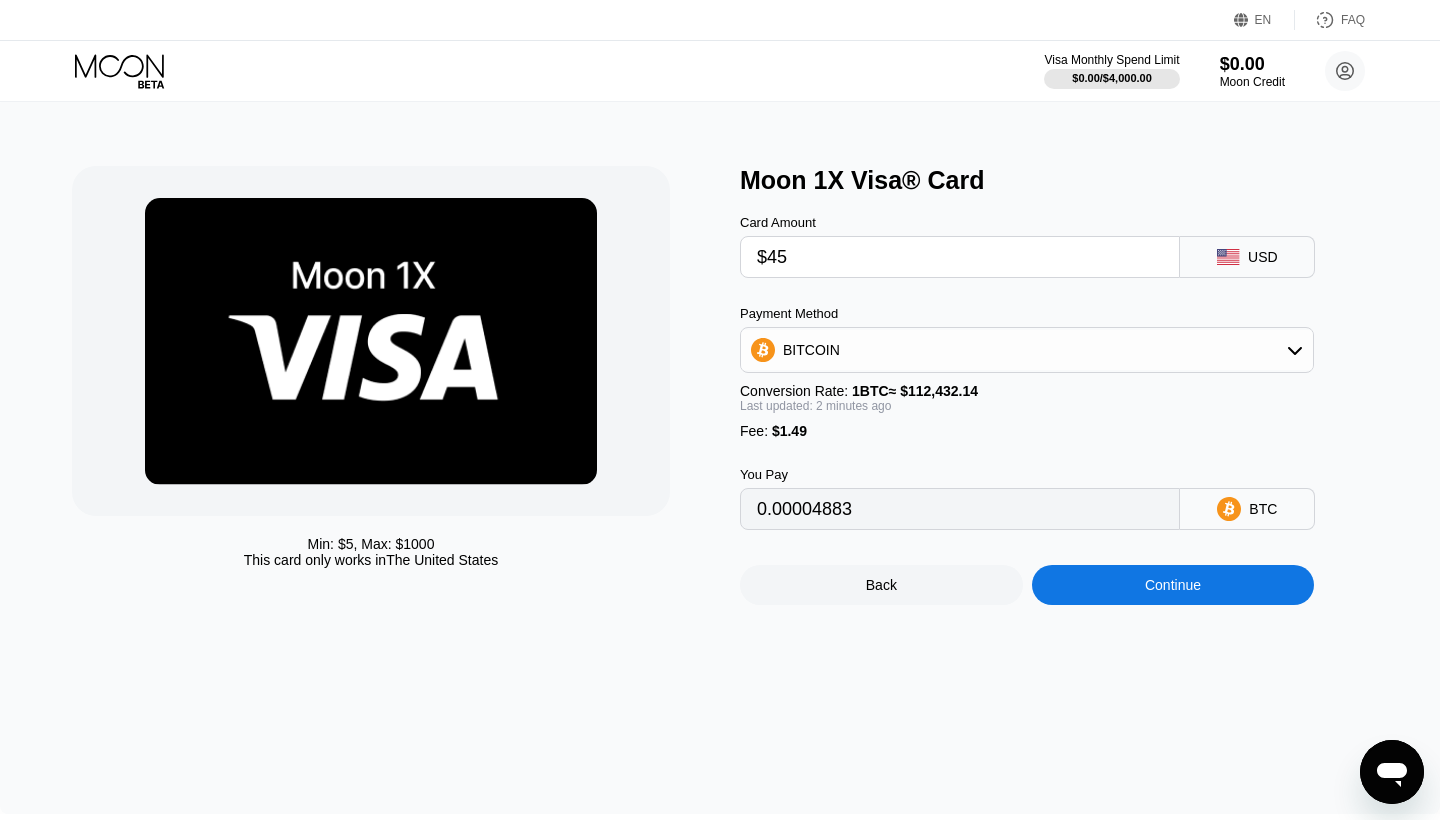type on "0.00041350" 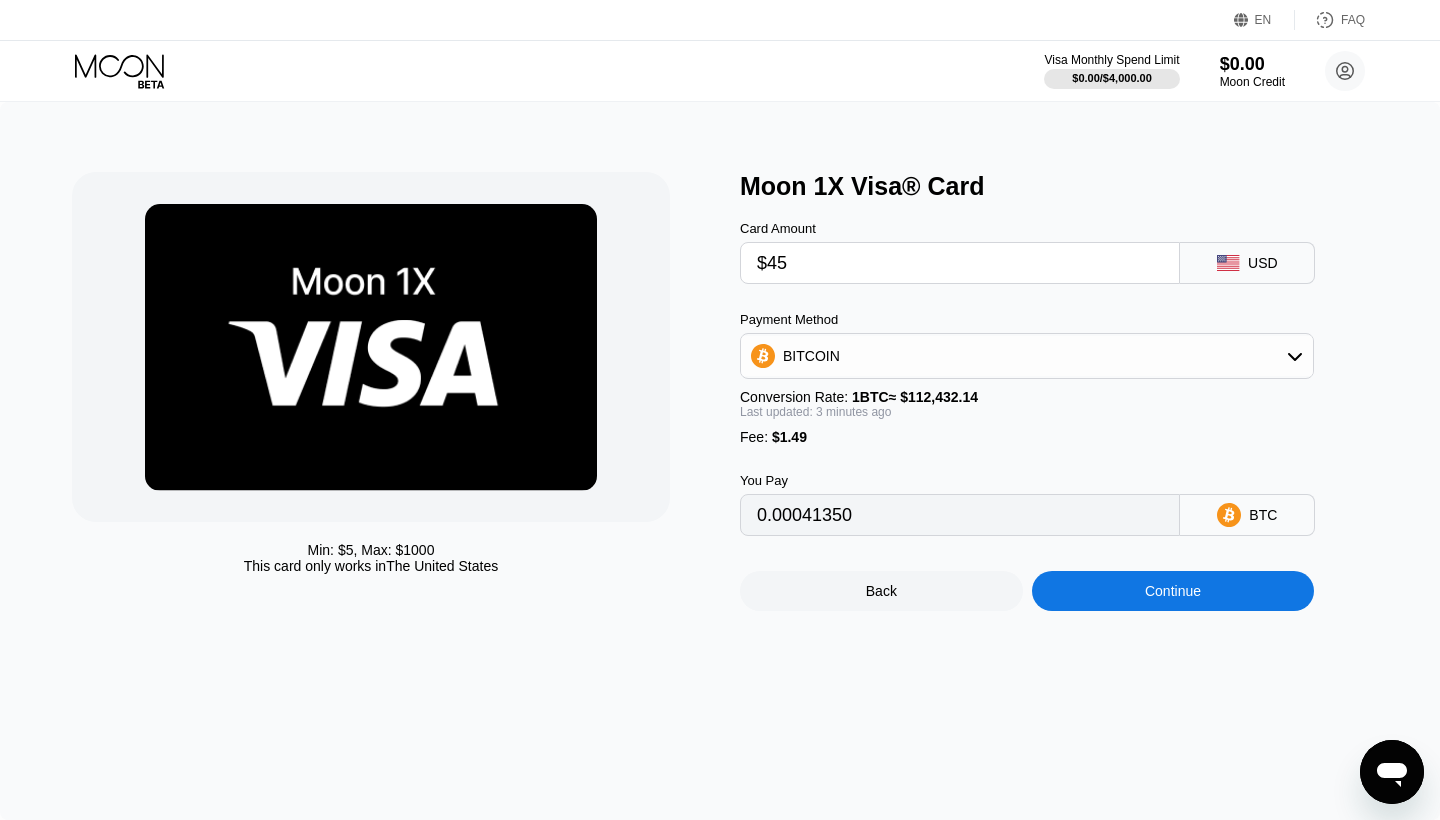 scroll, scrollTop: 6, scrollLeft: 0, axis: vertical 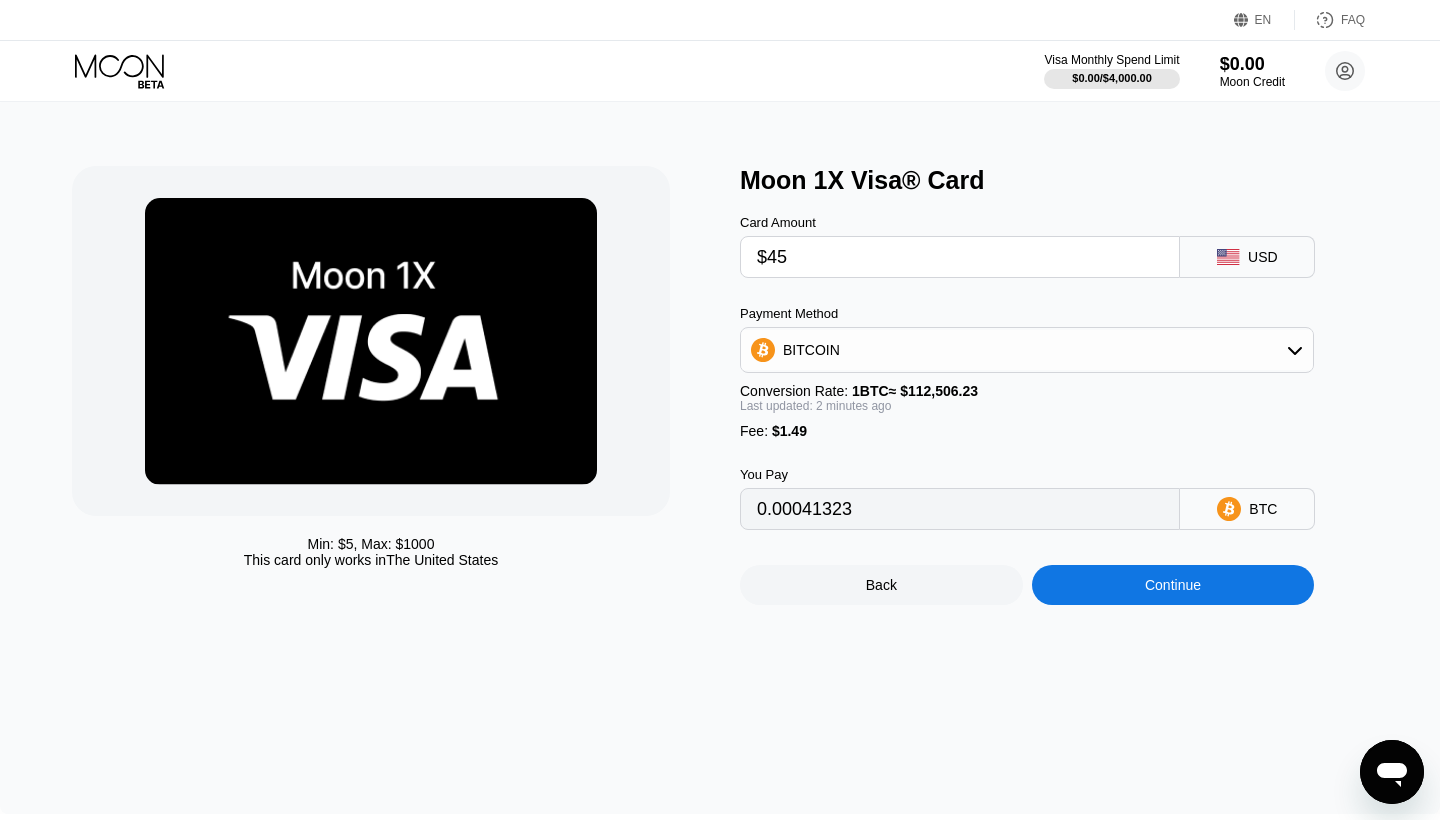 type on "0.00041294" 